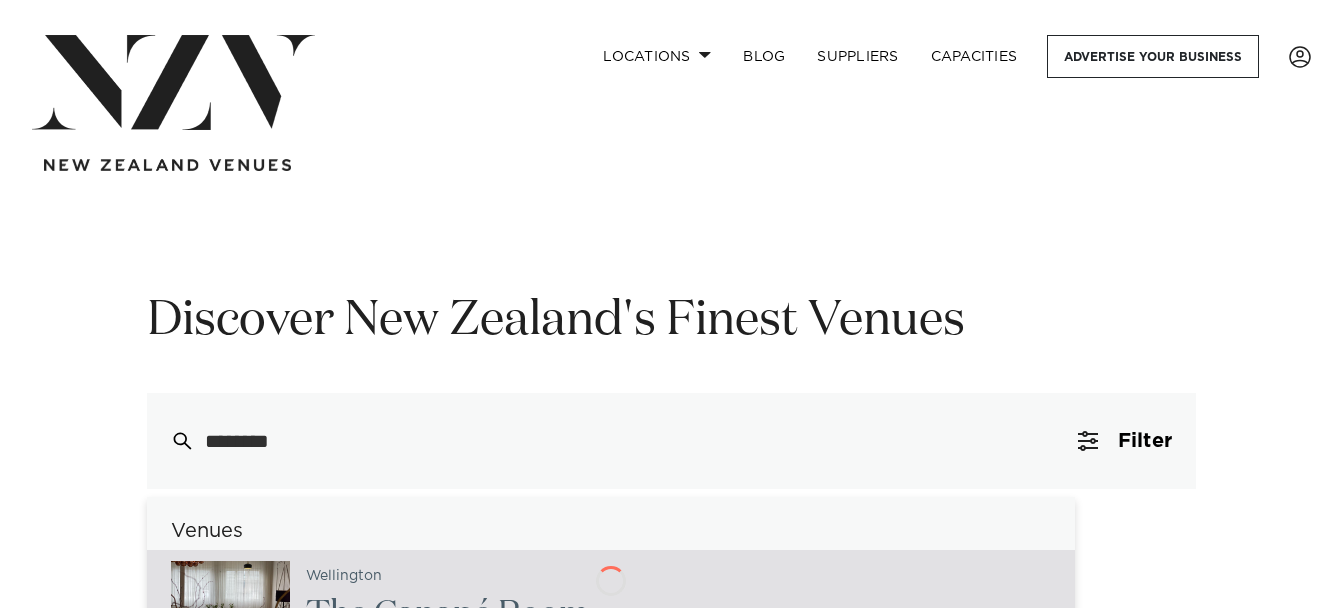 scroll, scrollTop: 46, scrollLeft: 0, axis: vertical 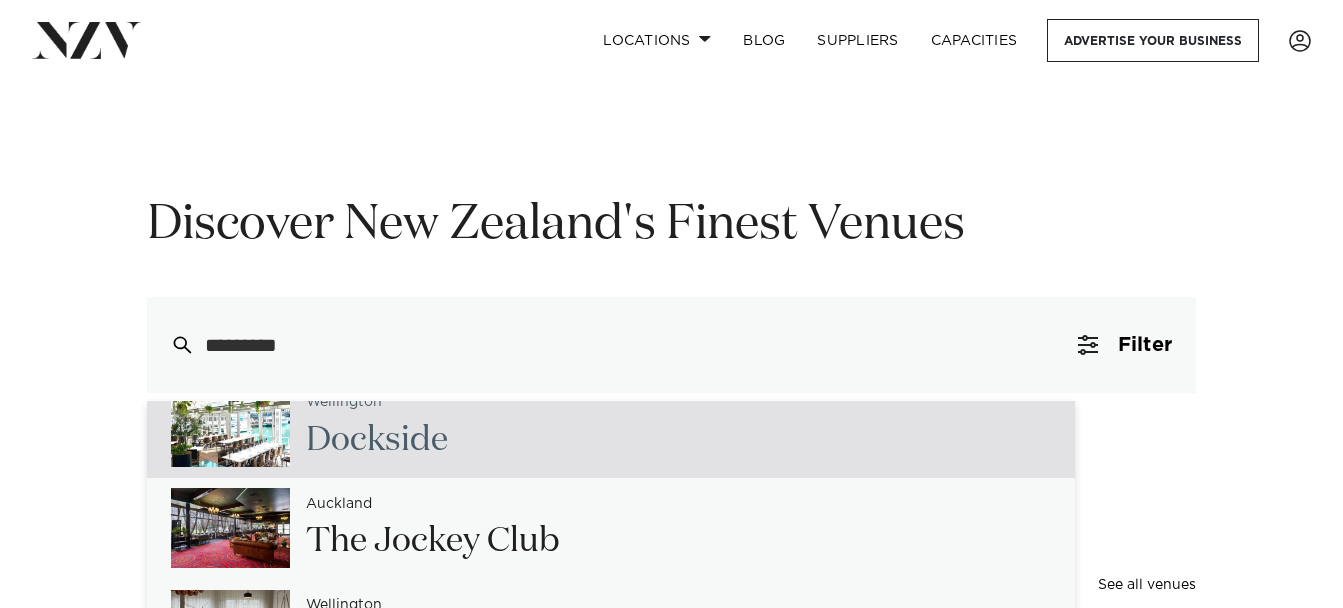 type on "*********" 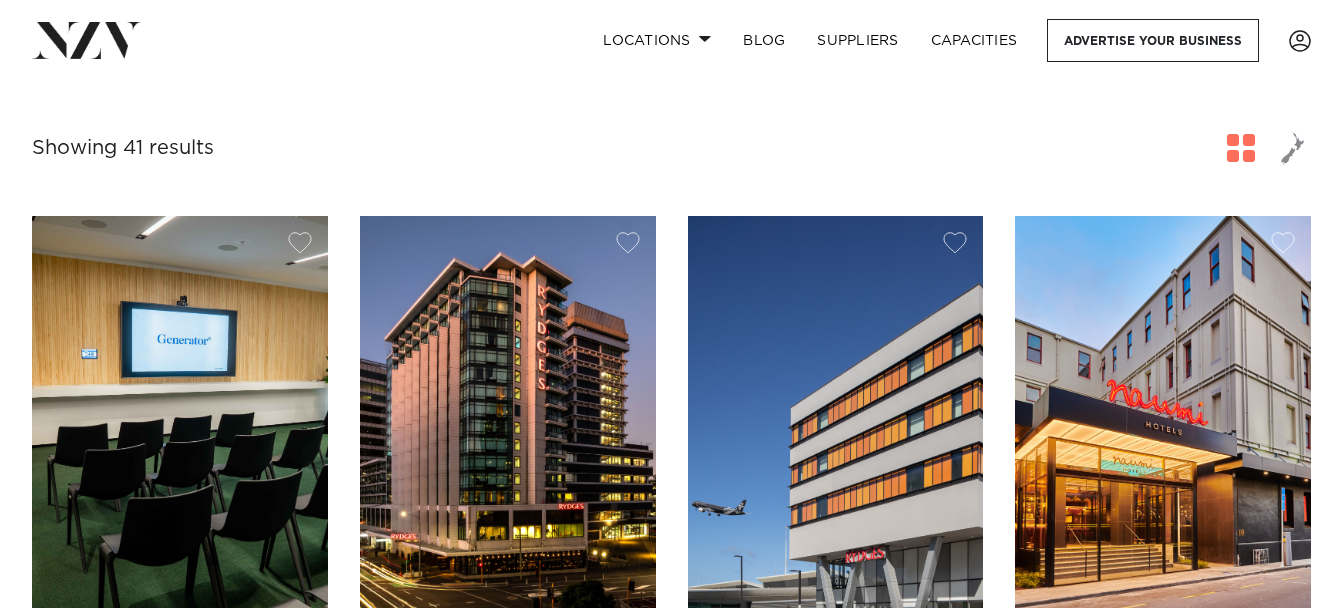 scroll, scrollTop: 804, scrollLeft: 0, axis: vertical 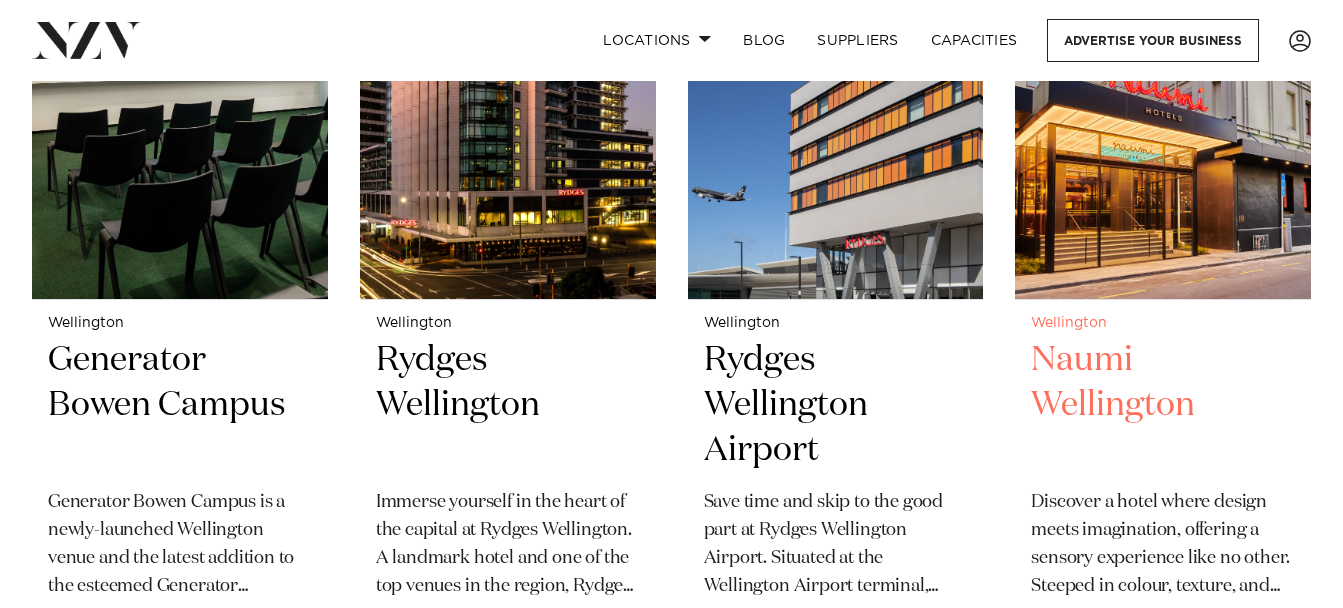 click on "Naumi Wellington" at bounding box center (1163, 405) 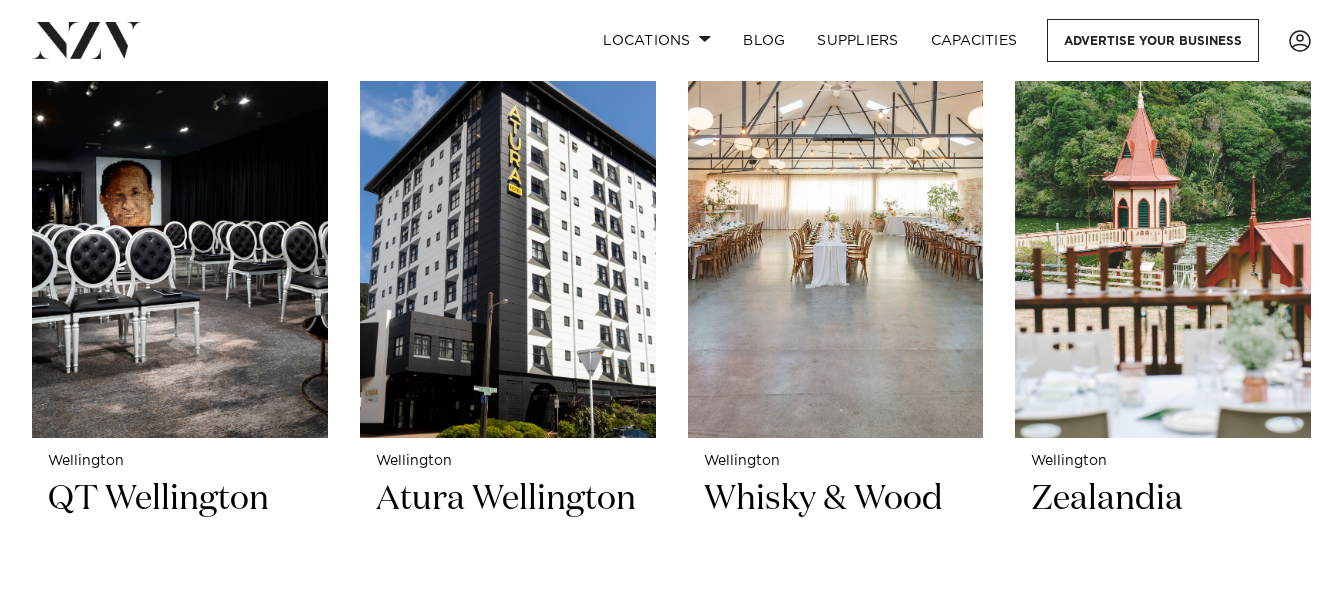 scroll, scrollTop: 1606, scrollLeft: 0, axis: vertical 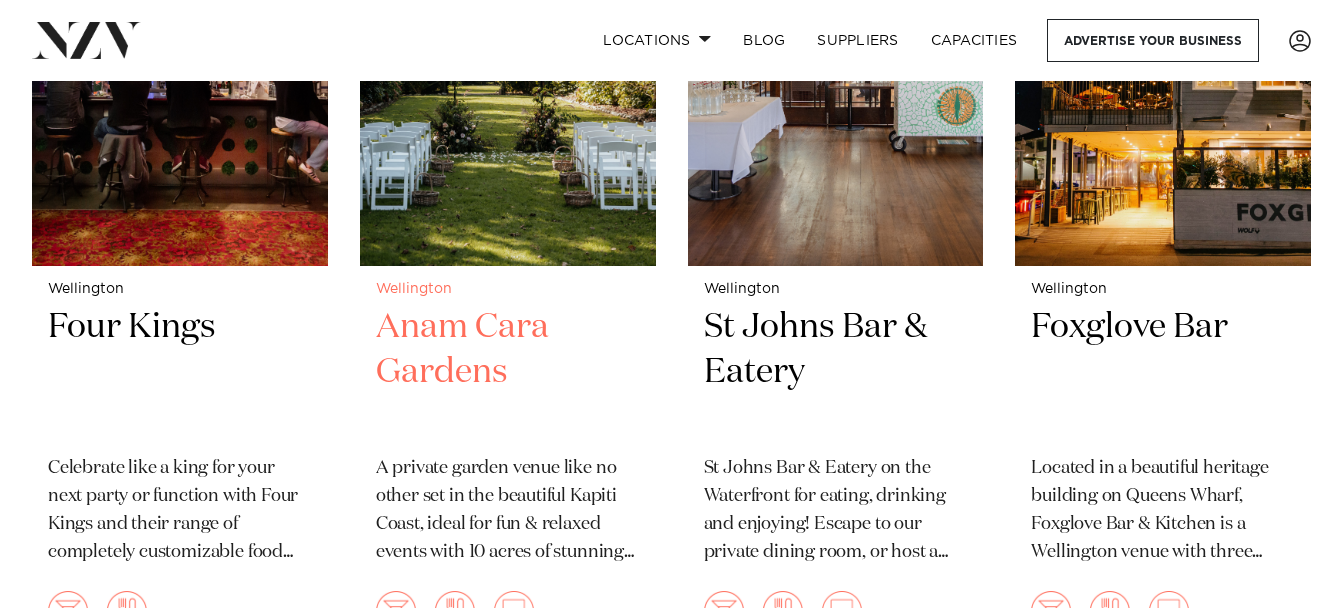click on "Anam Cara Gardens" at bounding box center (508, 372) 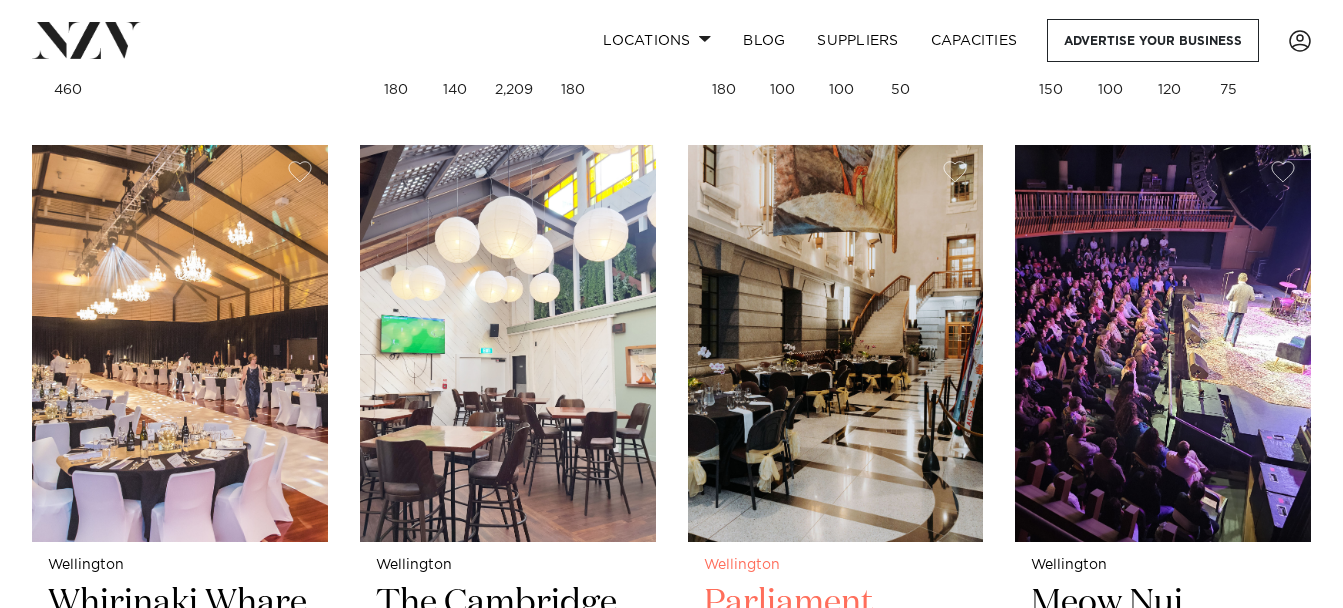 scroll, scrollTop: 3931, scrollLeft: 0, axis: vertical 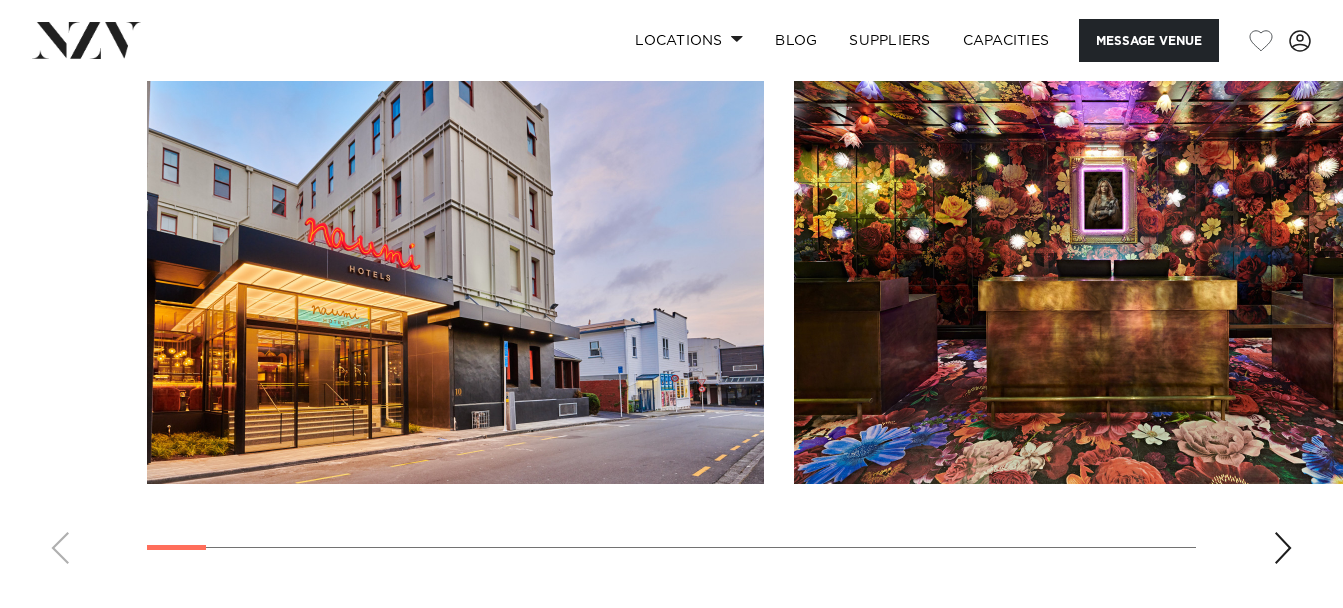 click at bounding box center [671, 305] 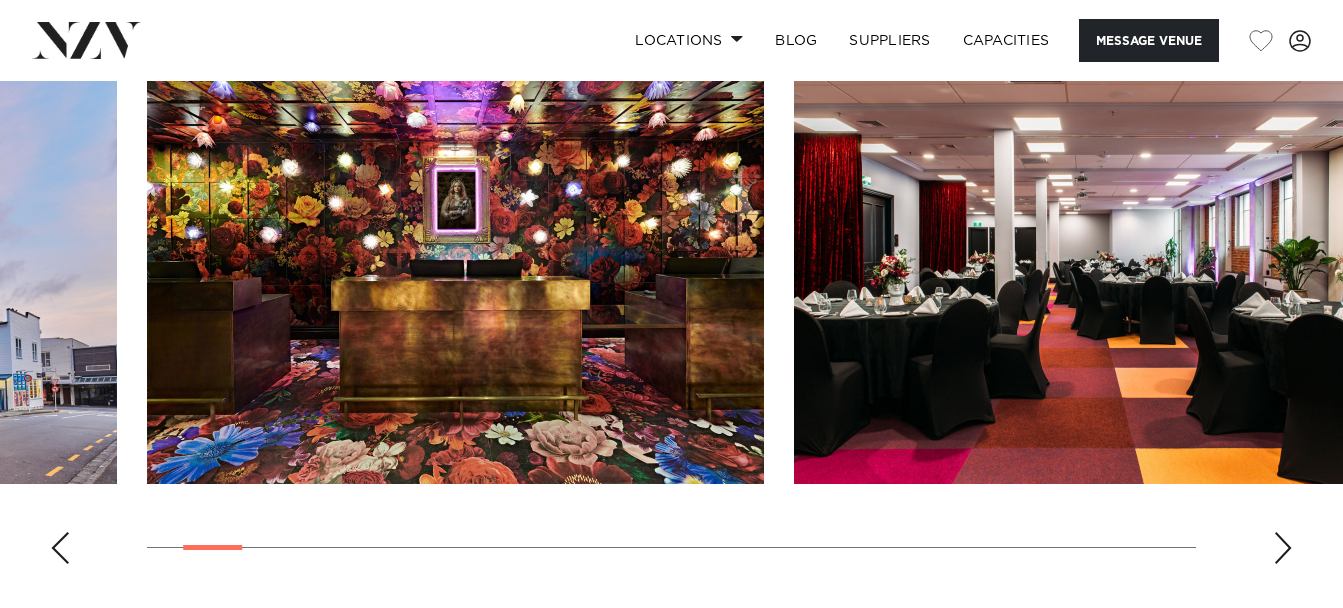 click at bounding box center (1283, 548) 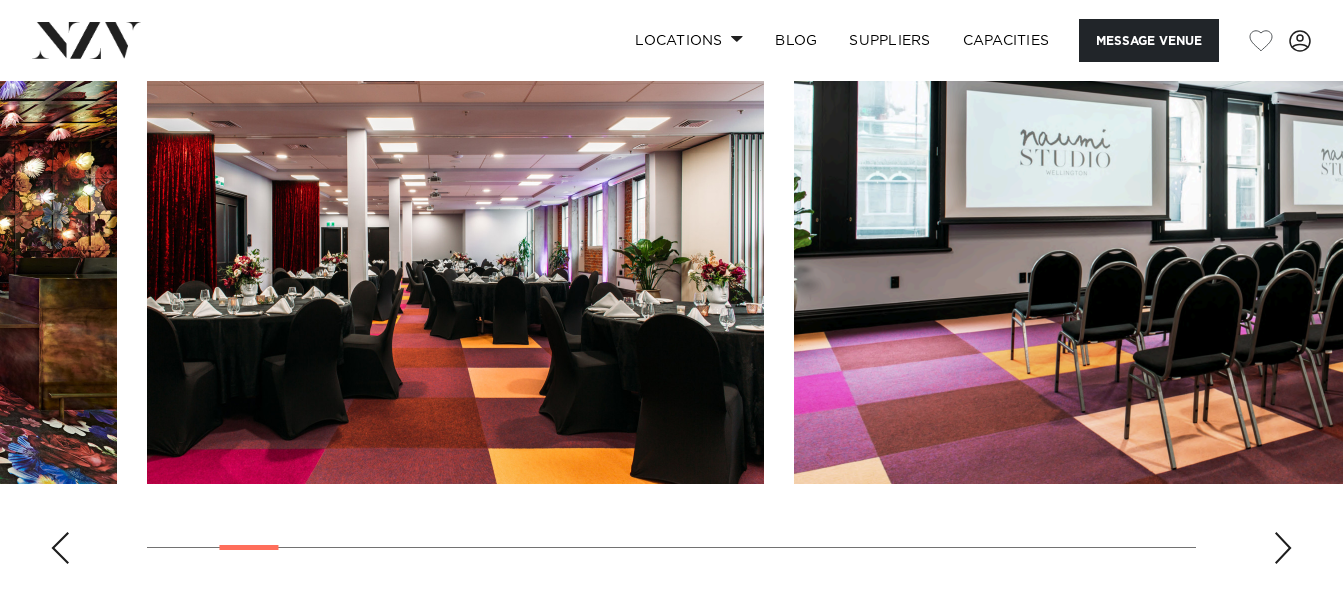 click at bounding box center [1283, 548] 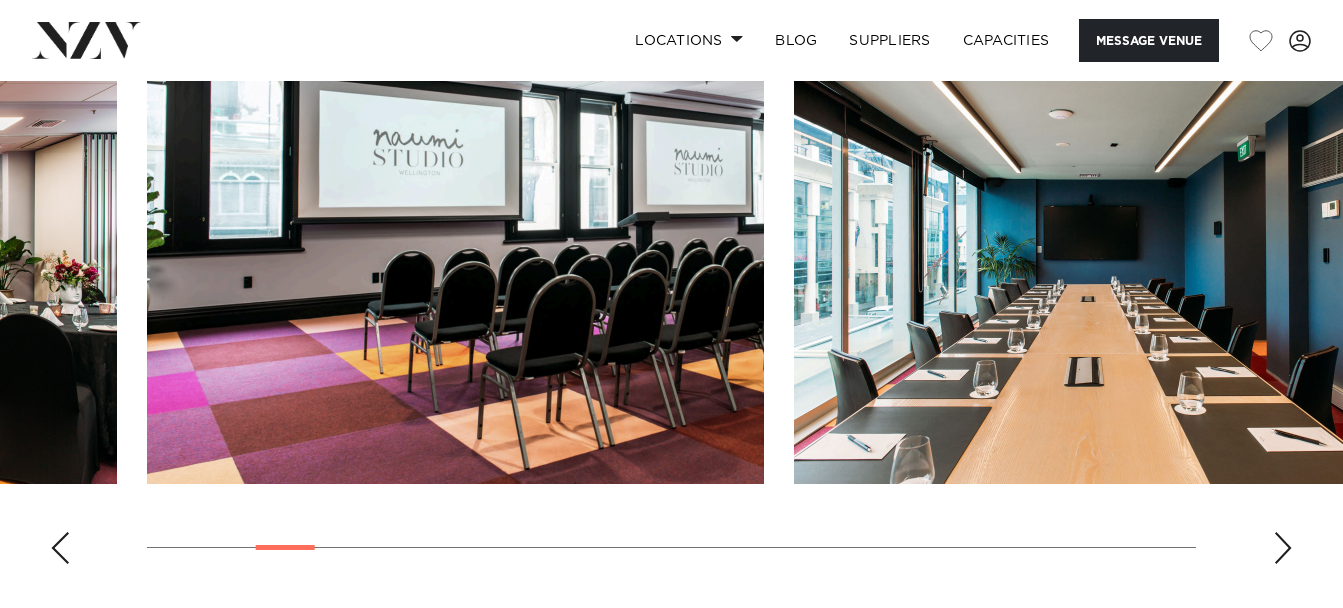 click at bounding box center [1283, 548] 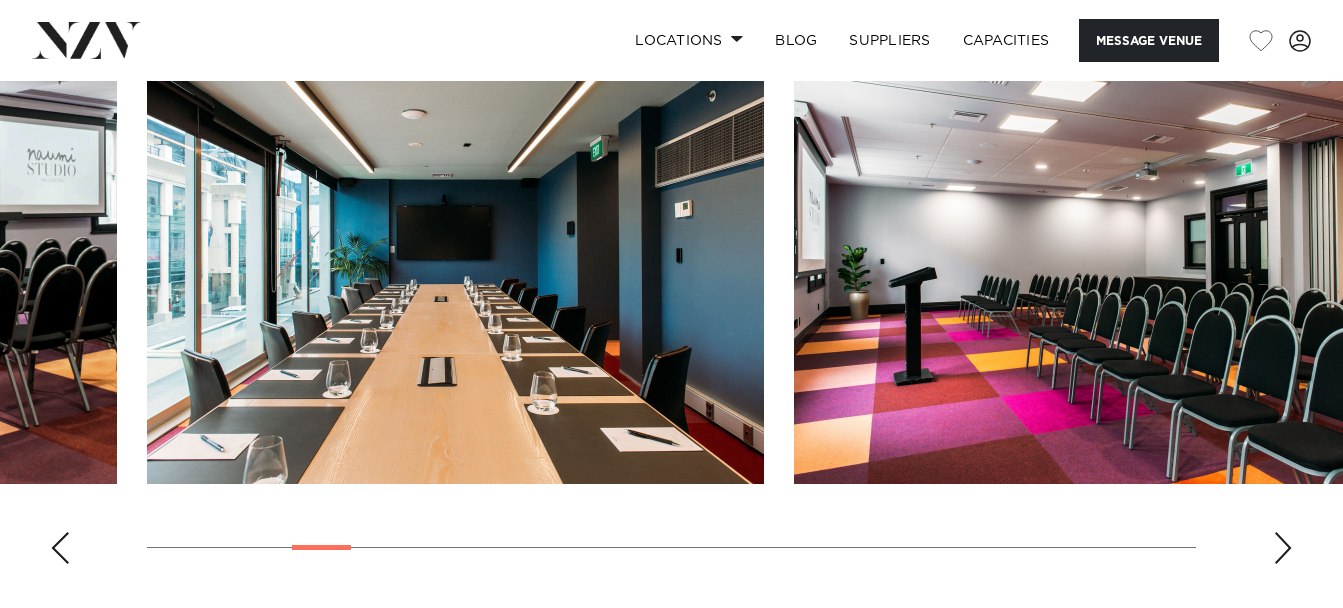 click at bounding box center (1283, 548) 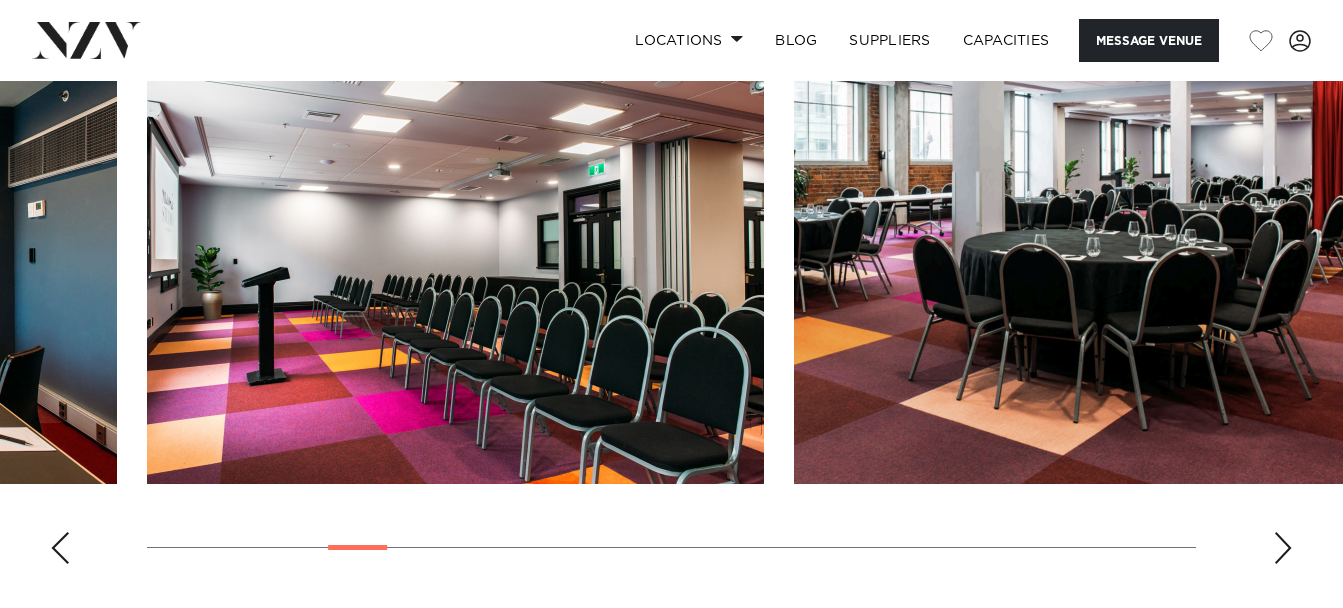 click at bounding box center [1283, 548] 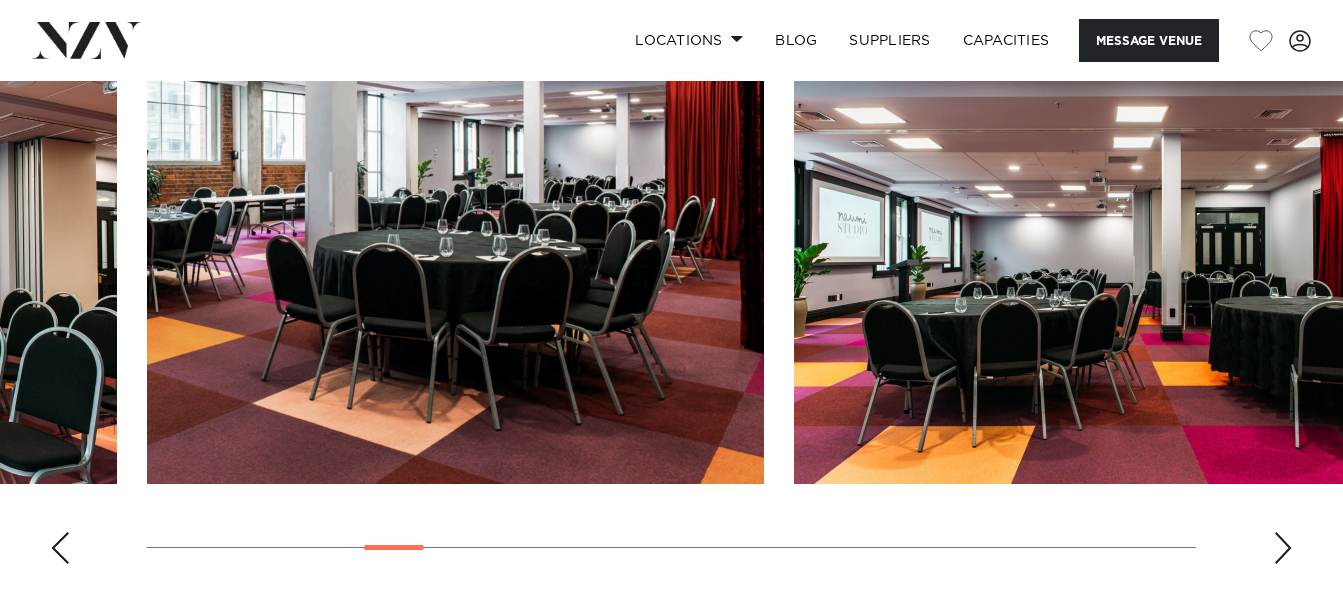 click at bounding box center (1283, 548) 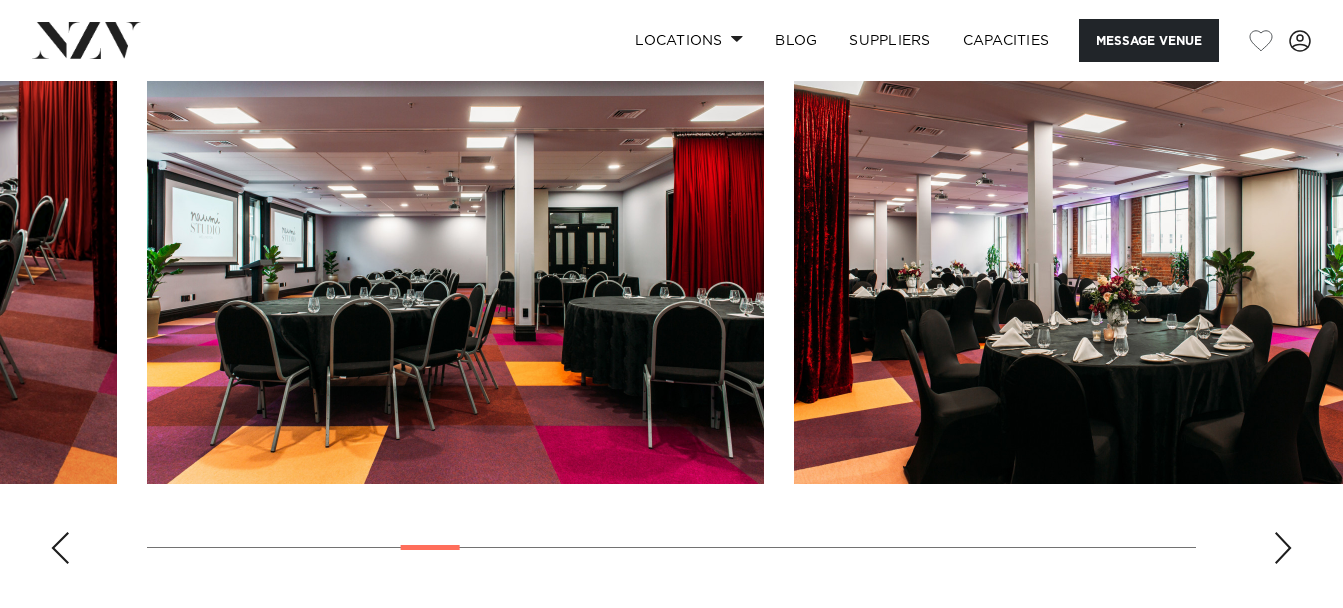 click at bounding box center (1283, 548) 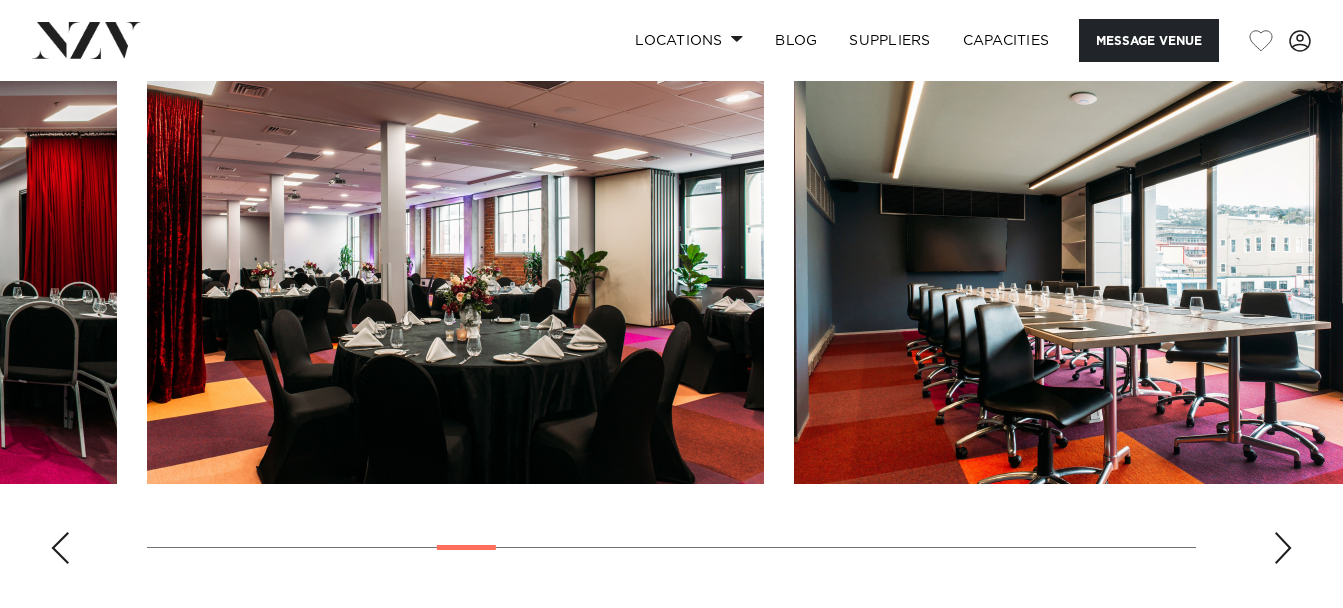 click at bounding box center [1283, 548] 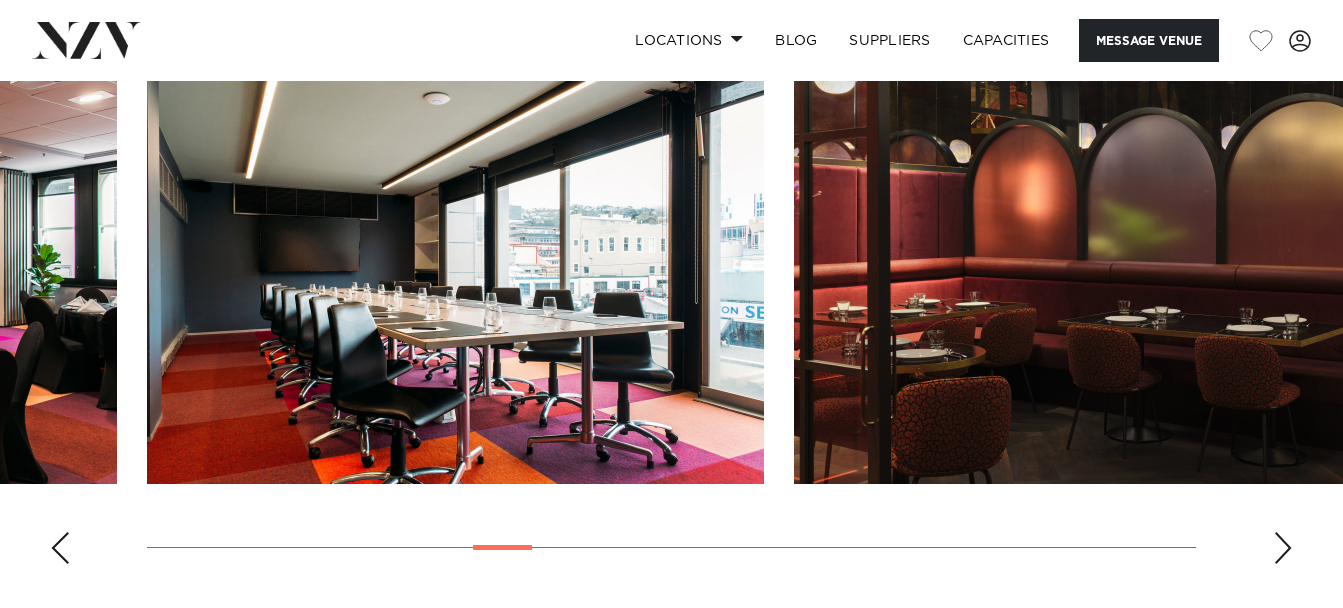 click at bounding box center (1283, 548) 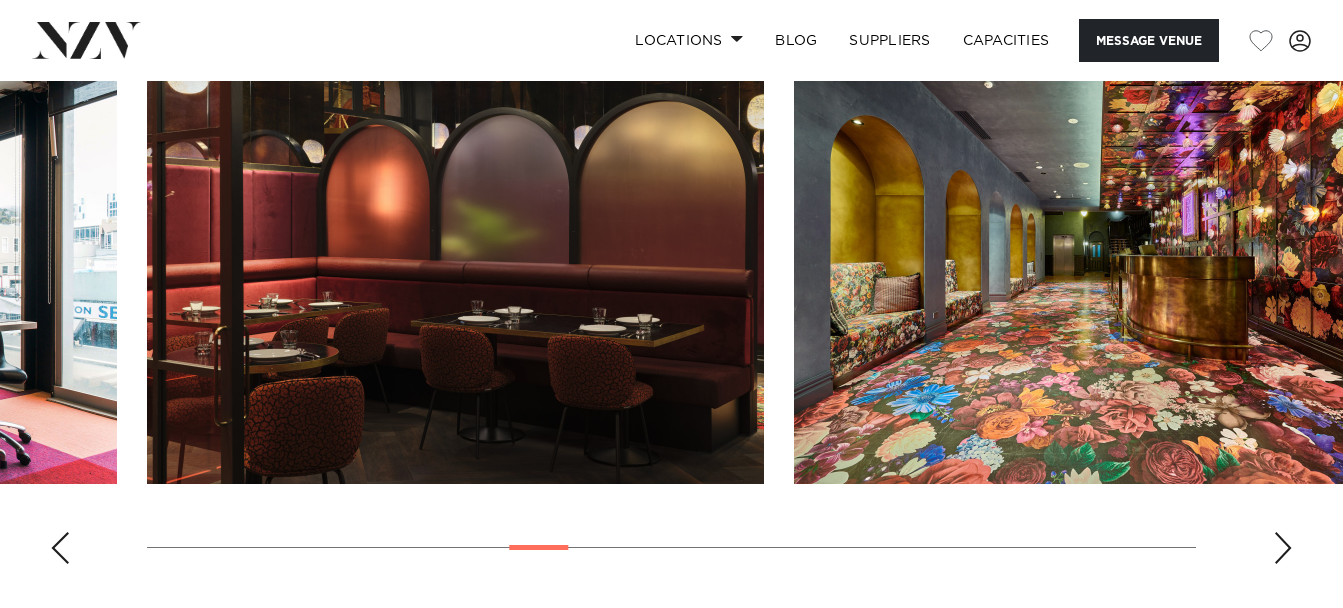 click at bounding box center (1283, 548) 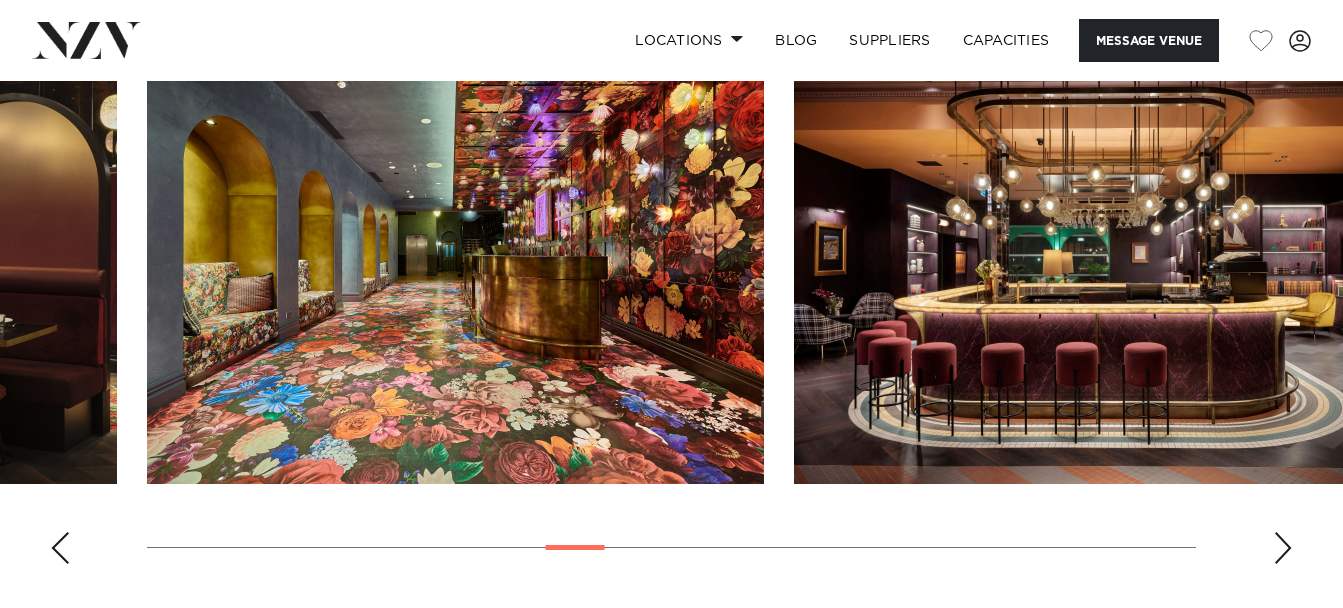 click at bounding box center (1283, 548) 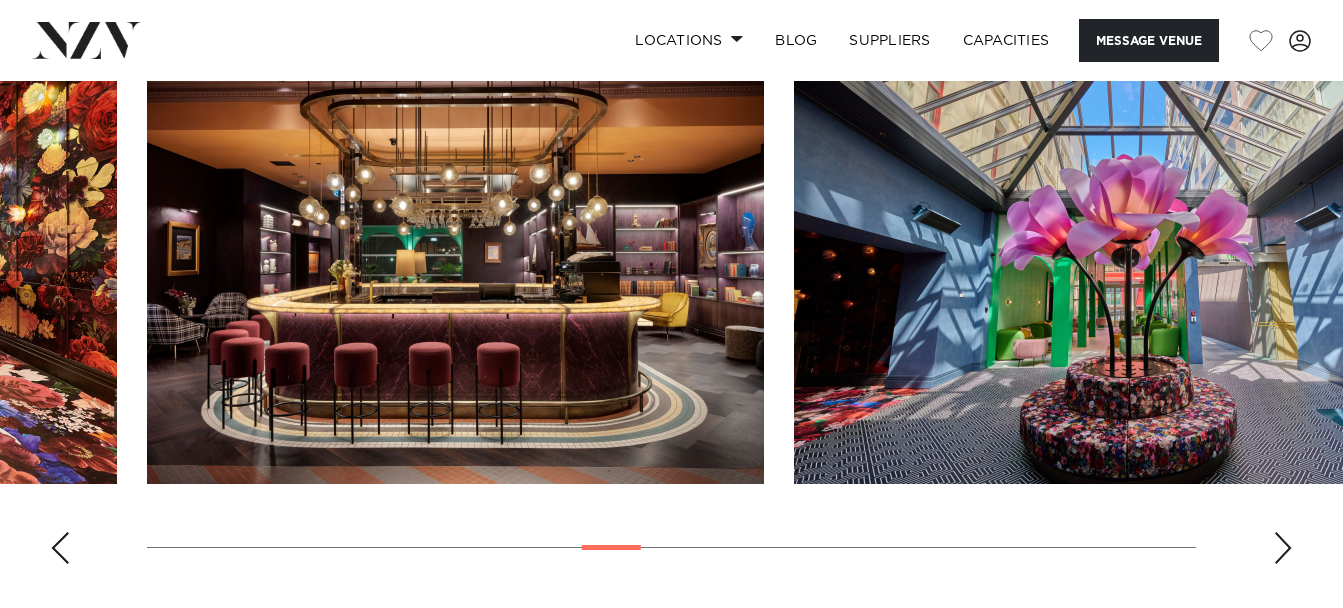 click at bounding box center (1283, 548) 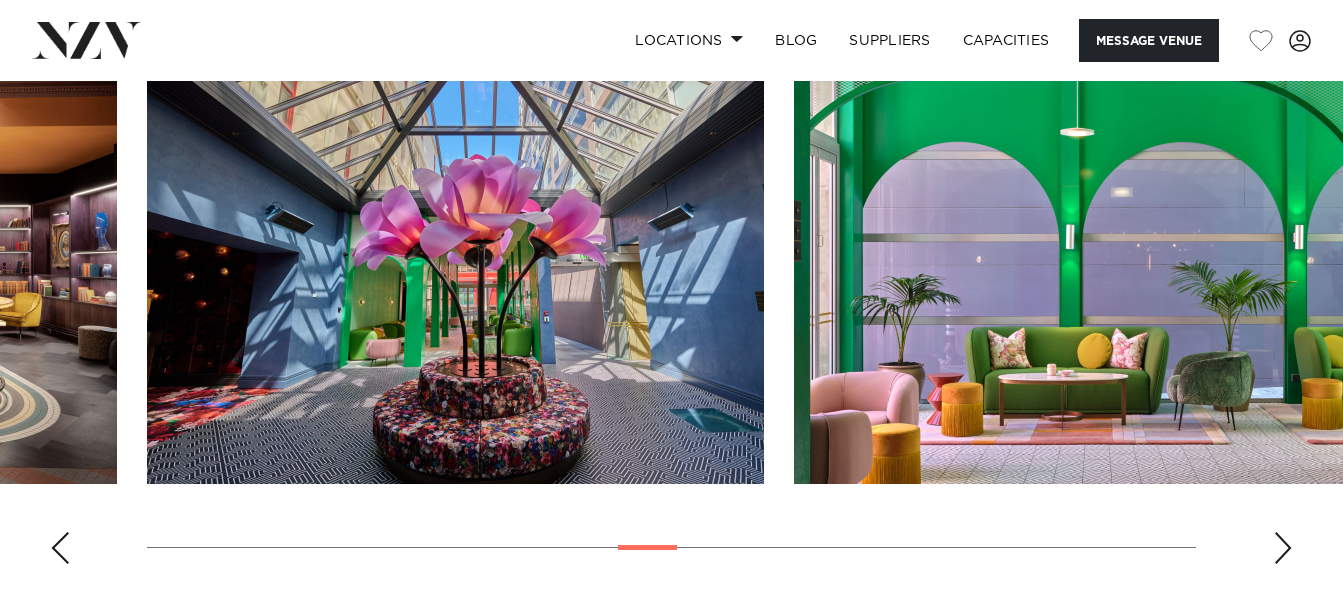 click at bounding box center [1283, 548] 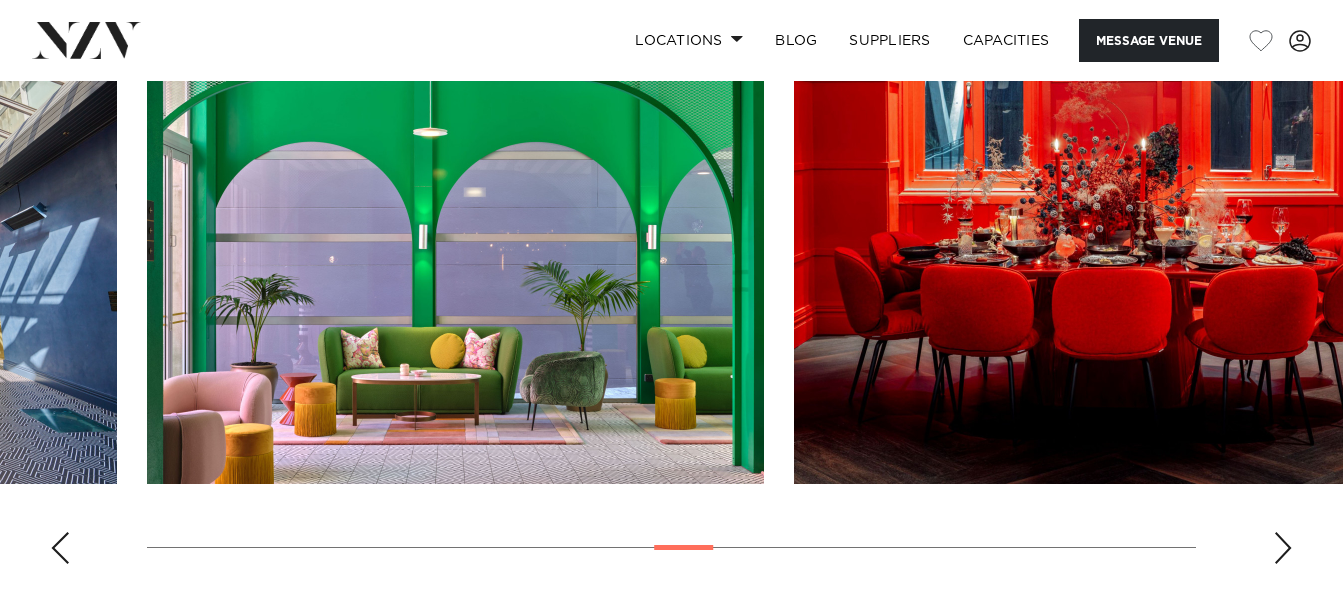 click at bounding box center (1283, 548) 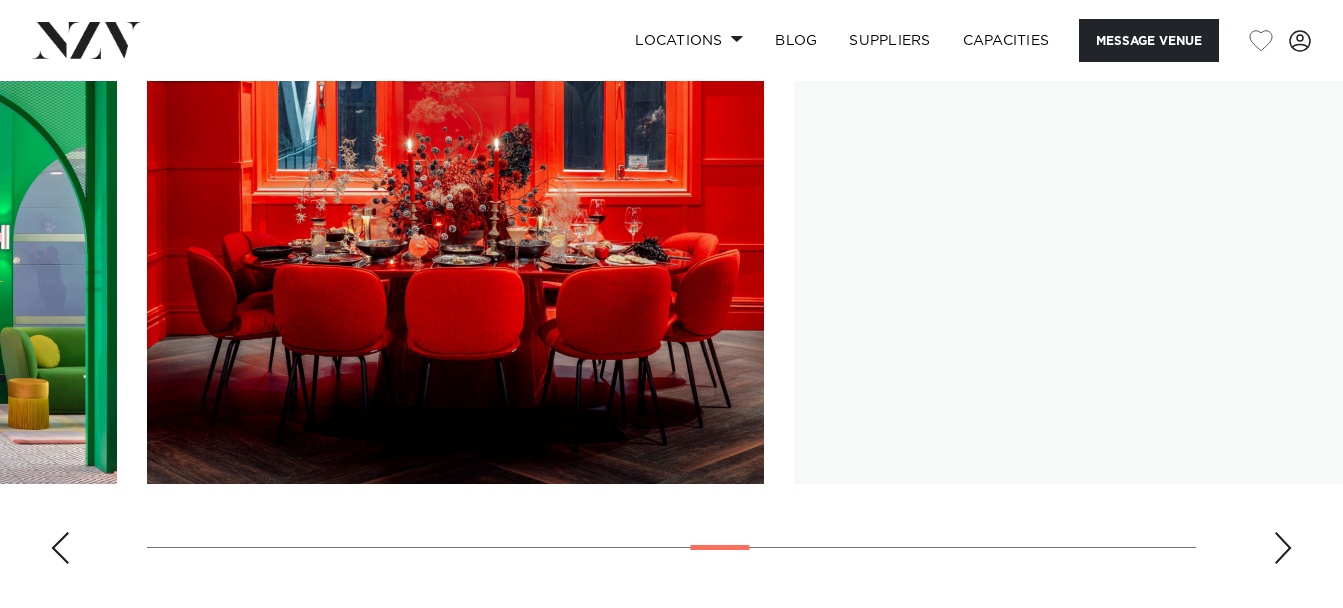 click at bounding box center [1283, 548] 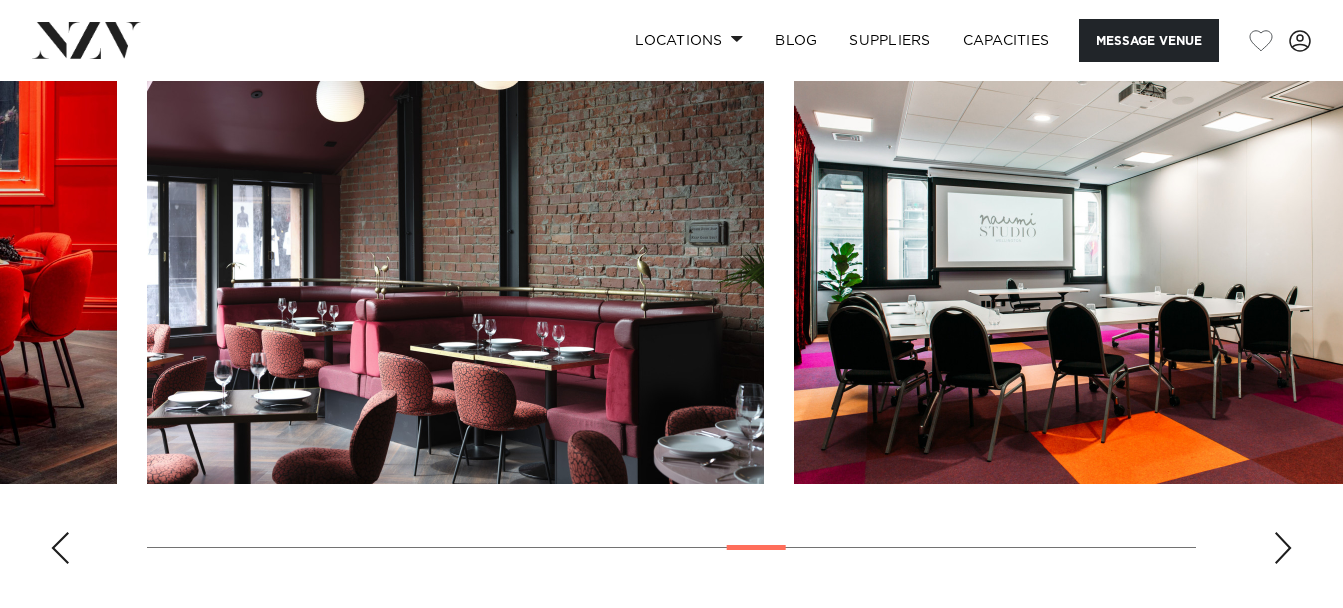 click at bounding box center (1283, 548) 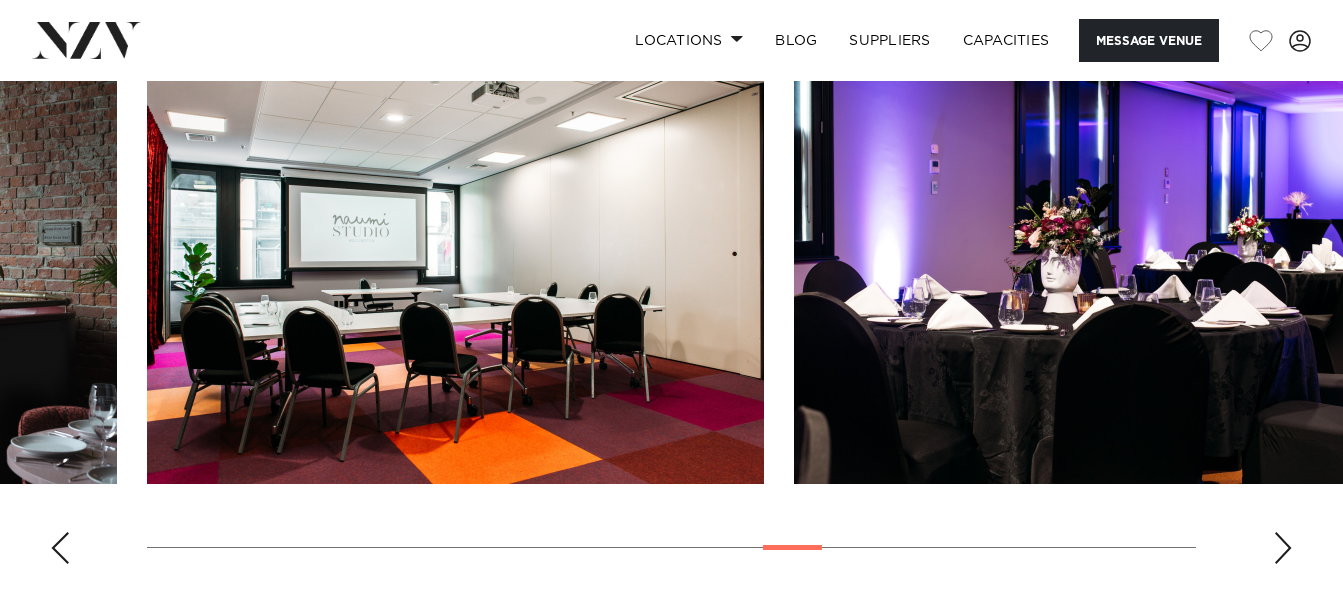 click at bounding box center (1283, 548) 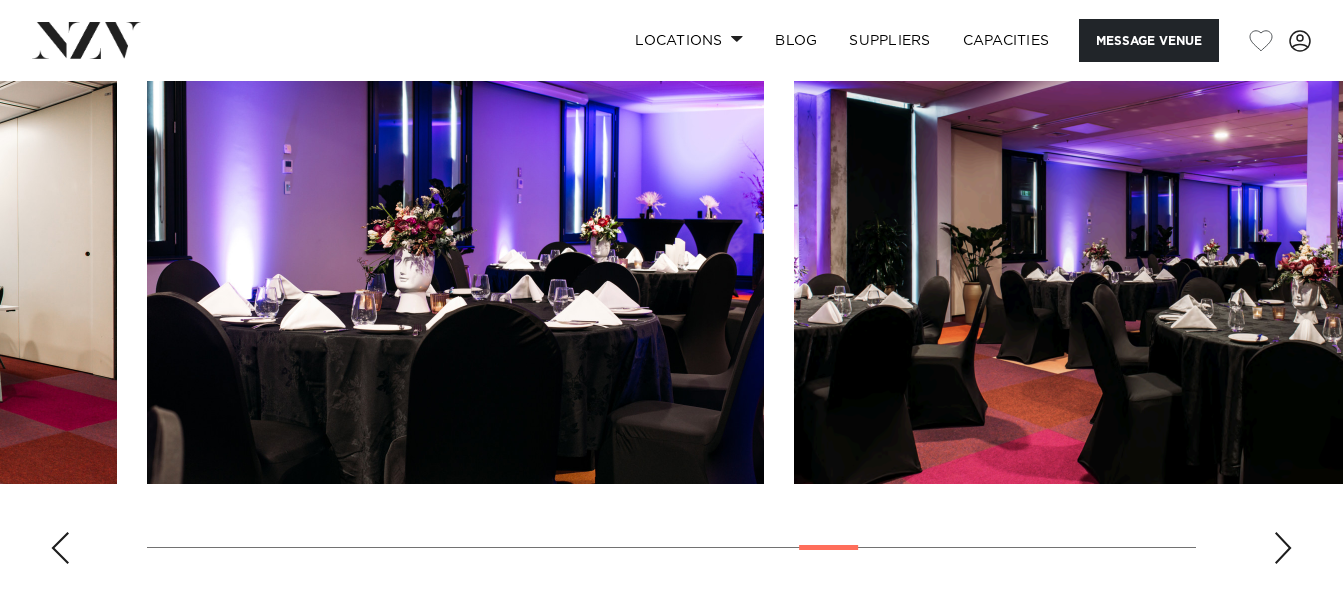 click at bounding box center [1283, 548] 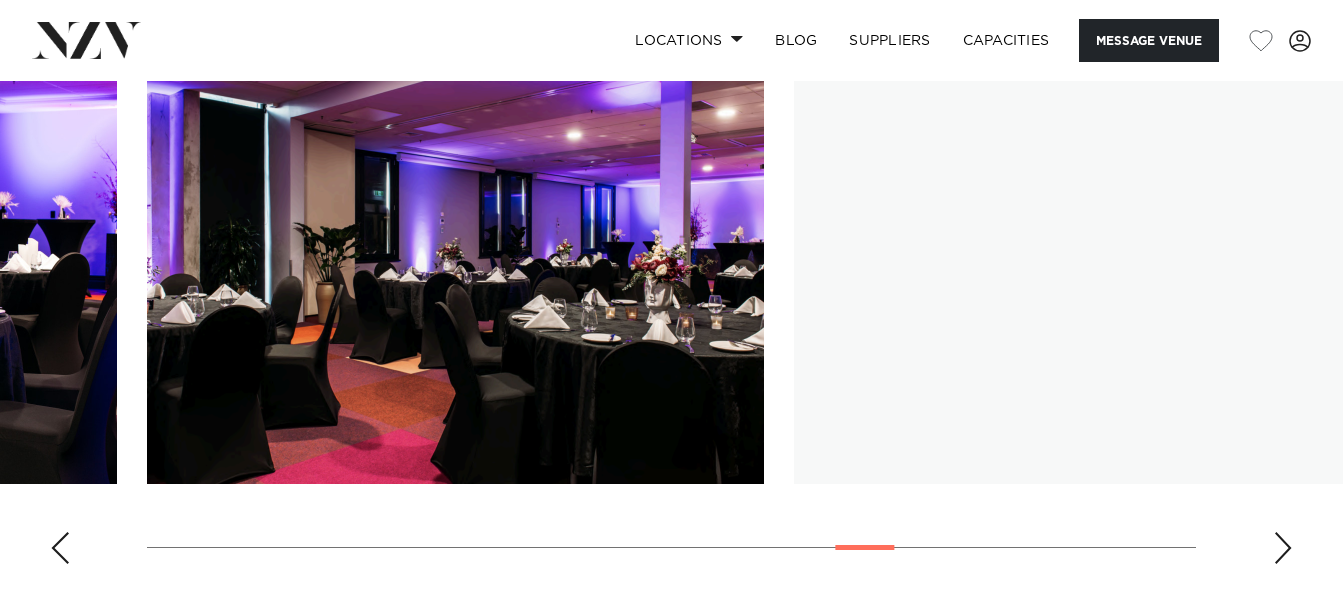 click at bounding box center (1283, 548) 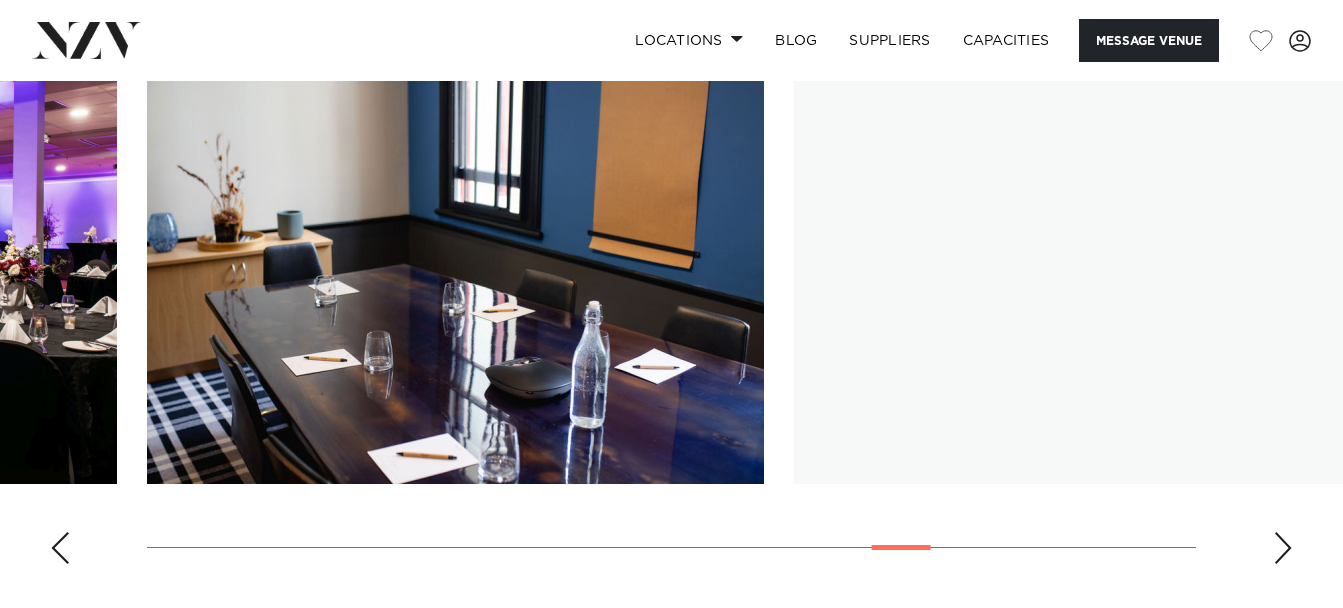 click at bounding box center [1283, 548] 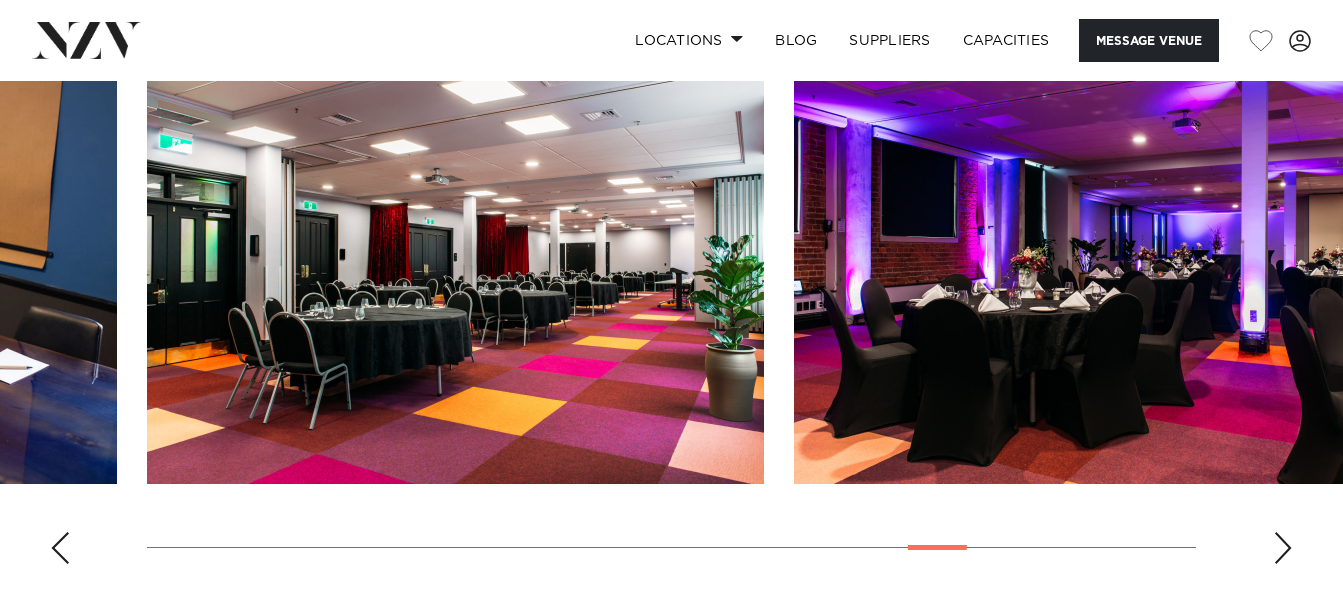 scroll, scrollTop: 1901, scrollLeft: 0, axis: vertical 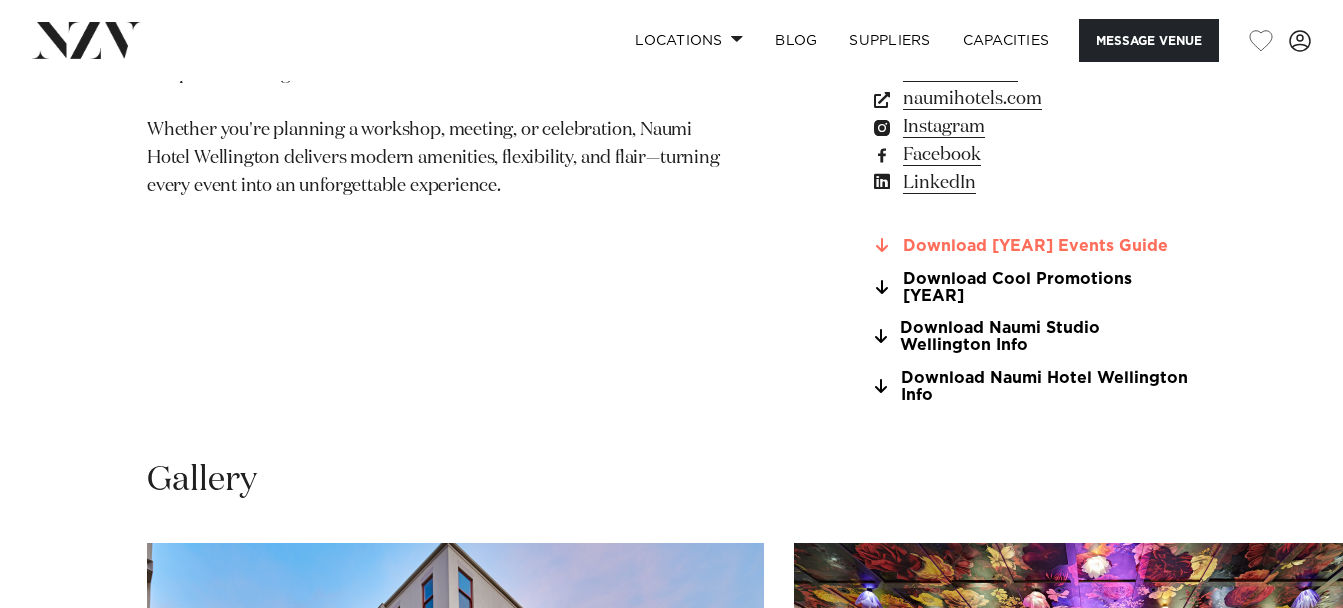 click on "Download [YEAR] Events Guide" at bounding box center (1033, 246) 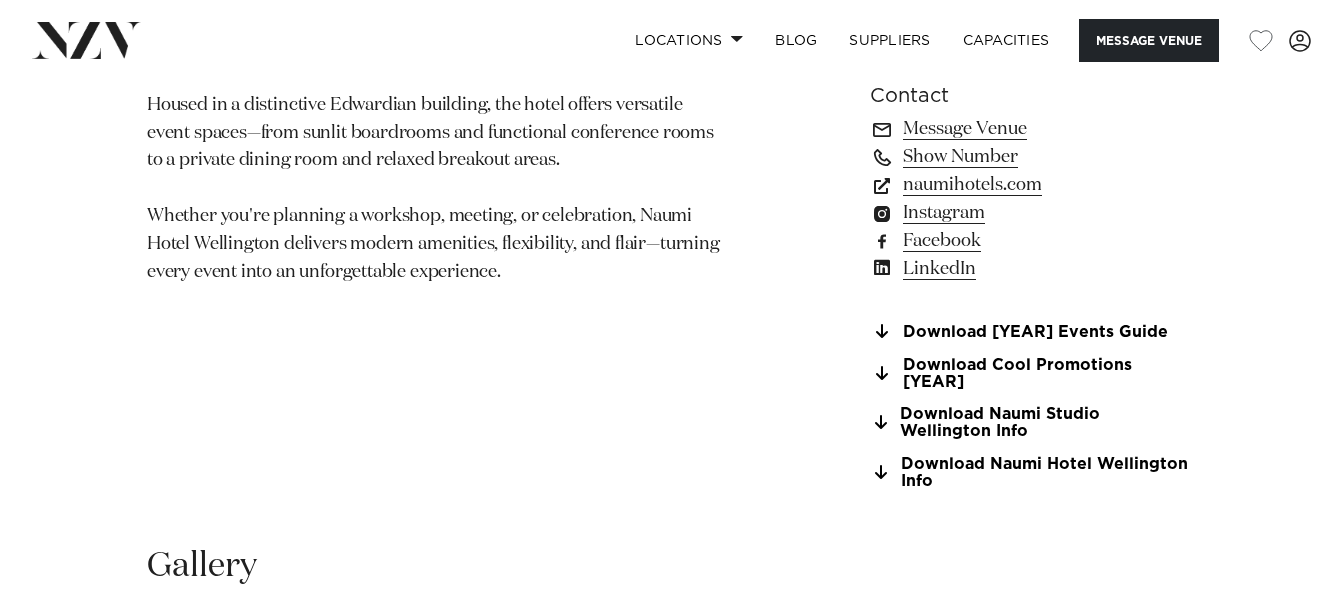 scroll, scrollTop: 1465, scrollLeft: 0, axis: vertical 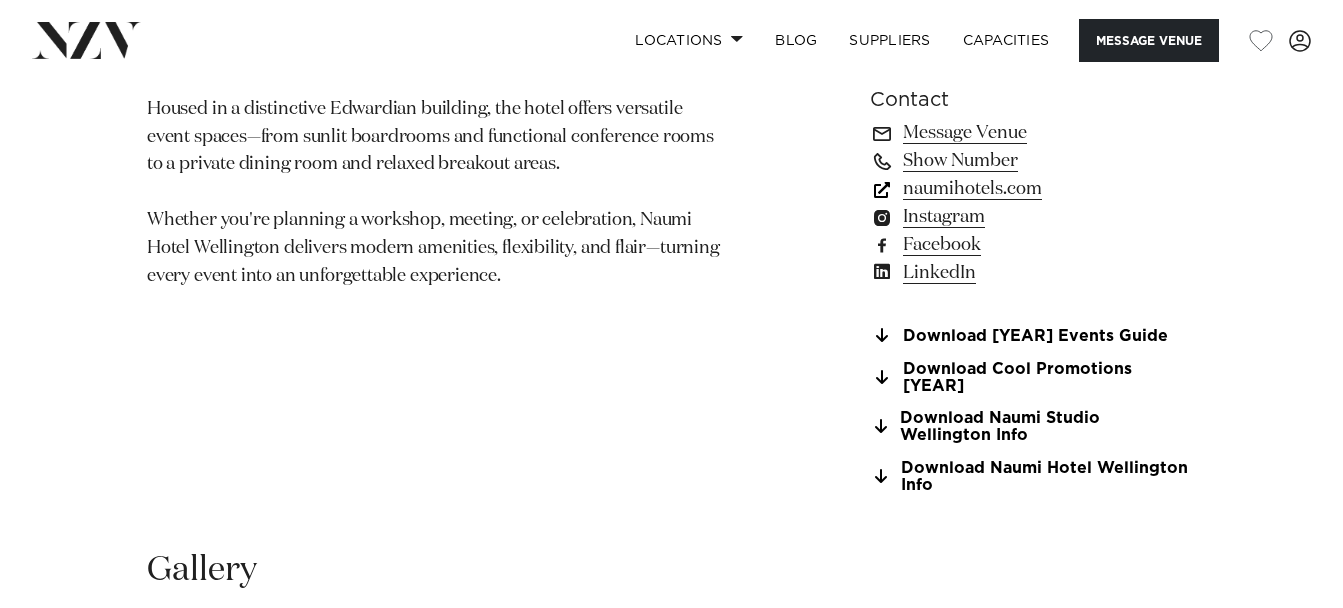 click on "naumihotels.com" at bounding box center [1033, 189] 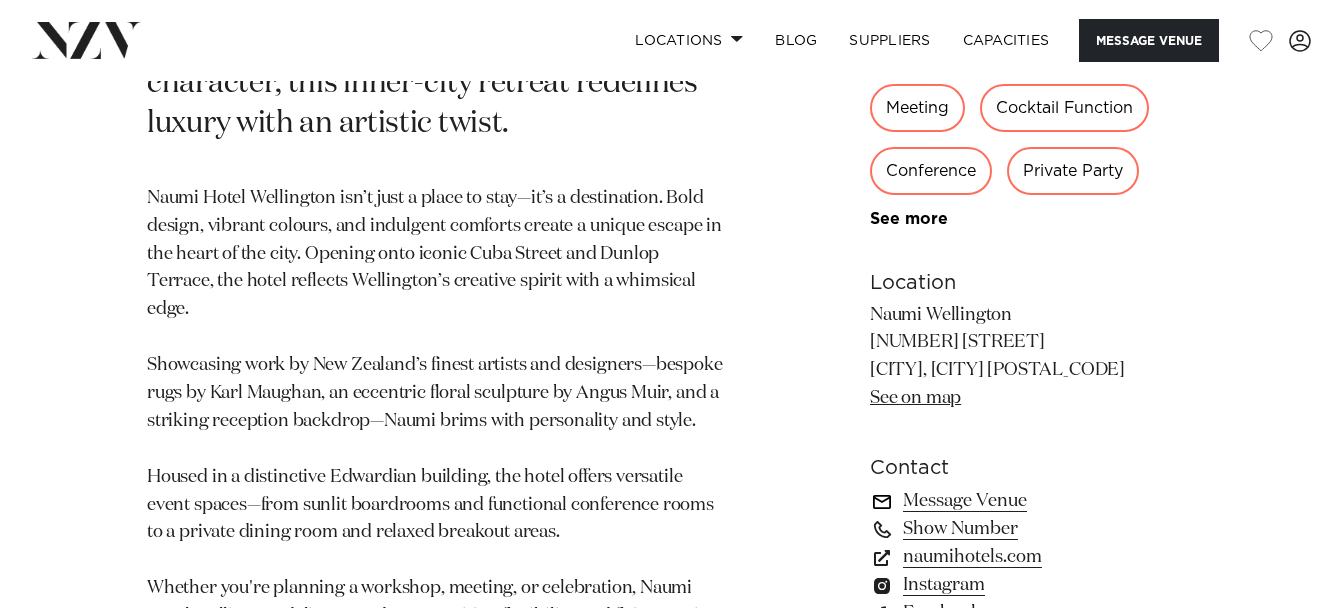 scroll, scrollTop: 1156, scrollLeft: 0, axis: vertical 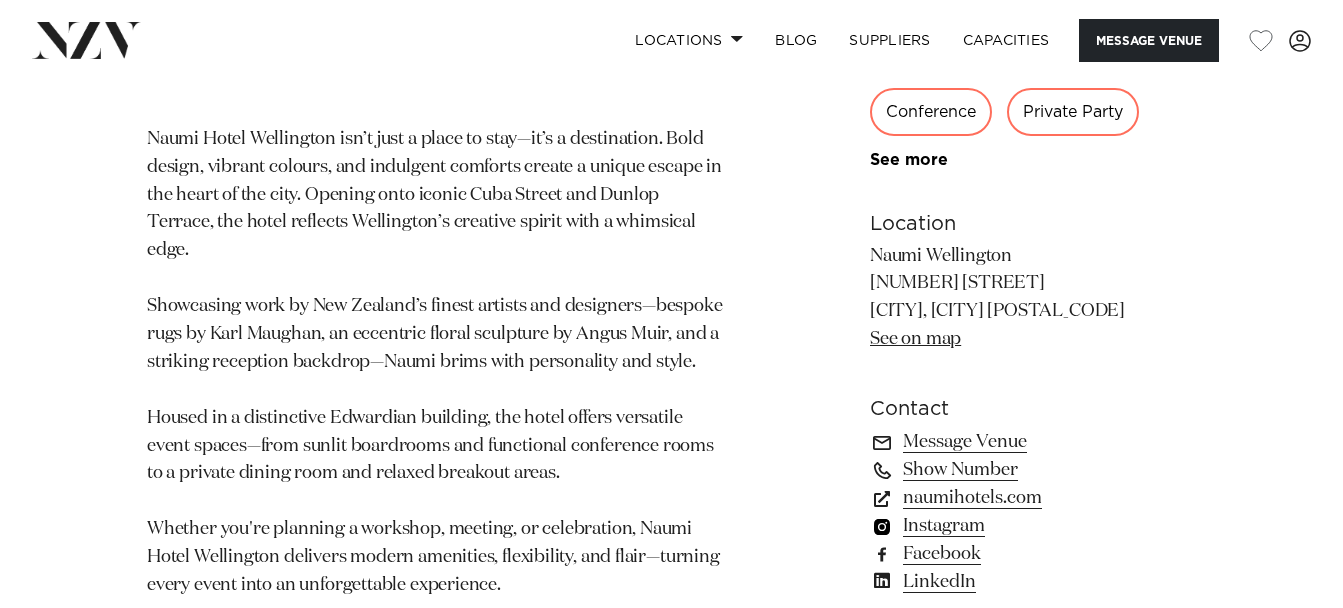 click on "Instagram" at bounding box center (1033, 526) 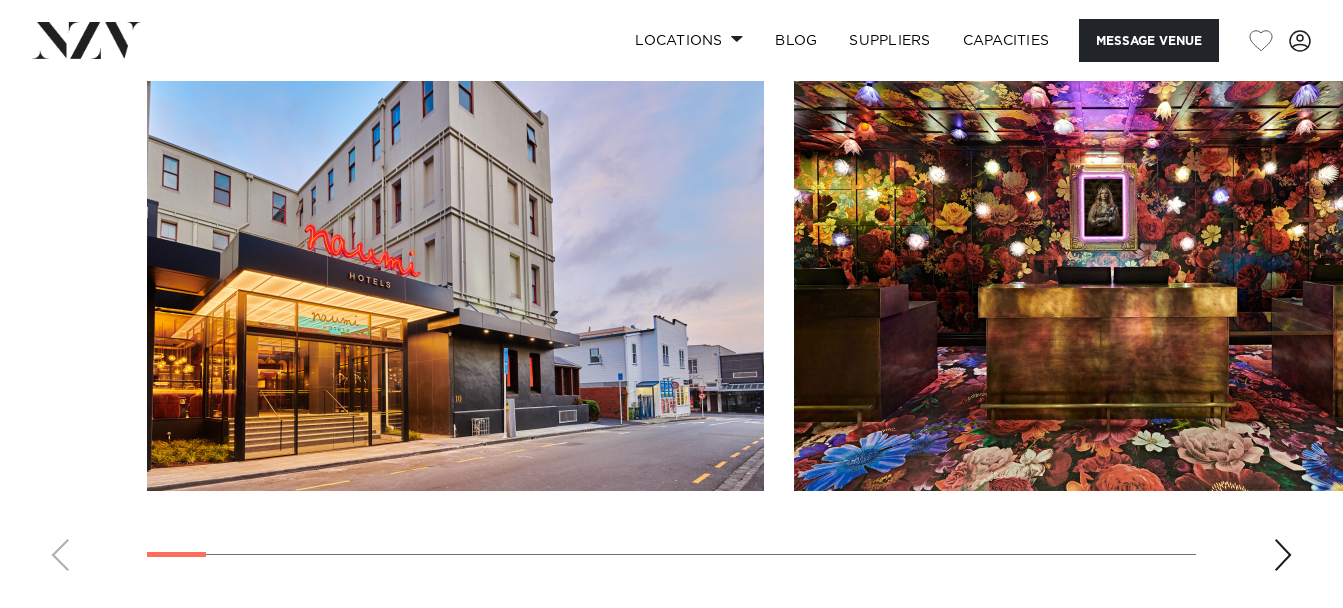 scroll, scrollTop: 2090, scrollLeft: 0, axis: vertical 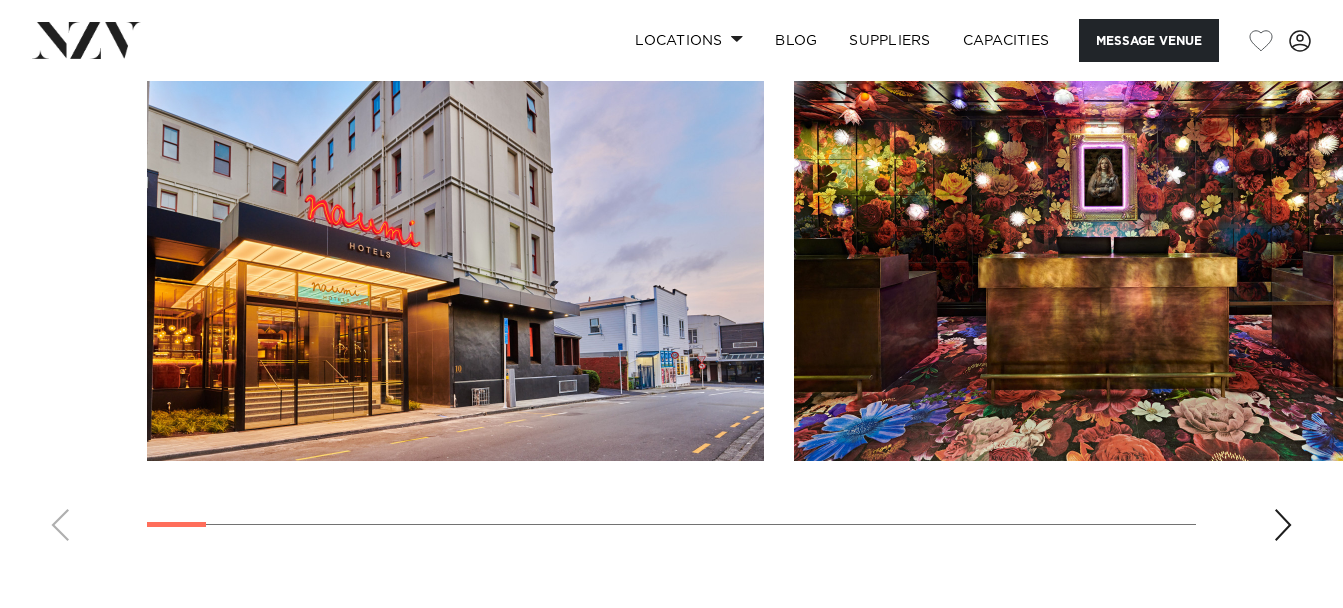 click at bounding box center (1102, 234) 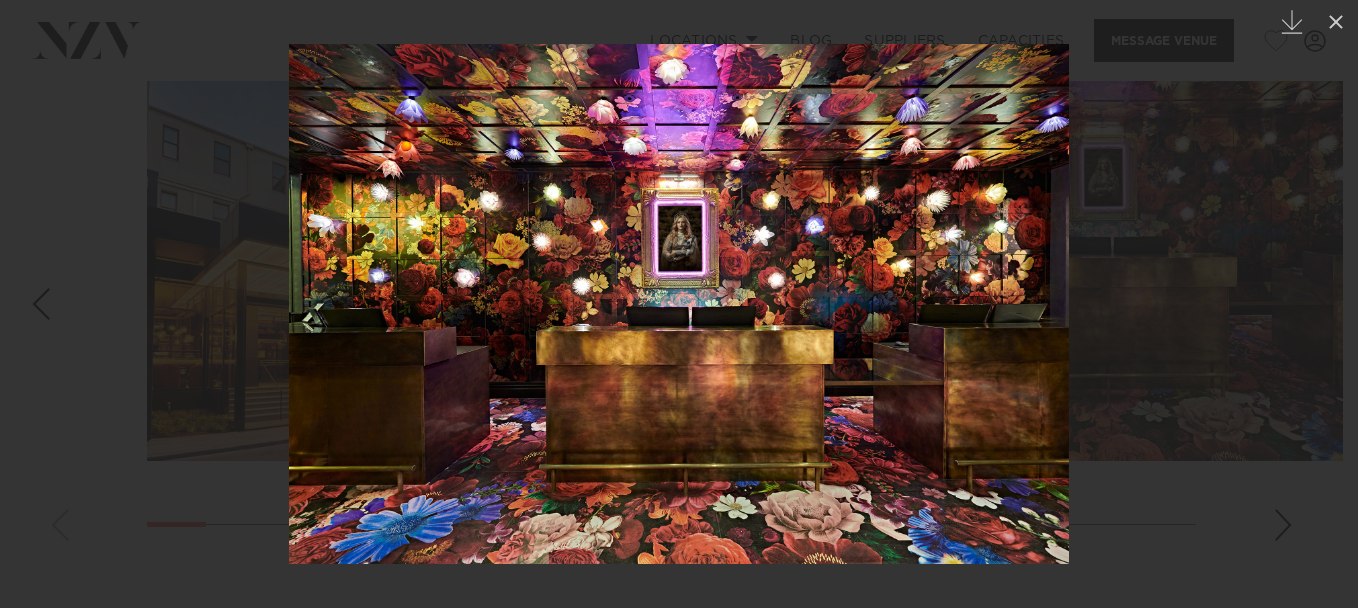 click at bounding box center (679, 304) 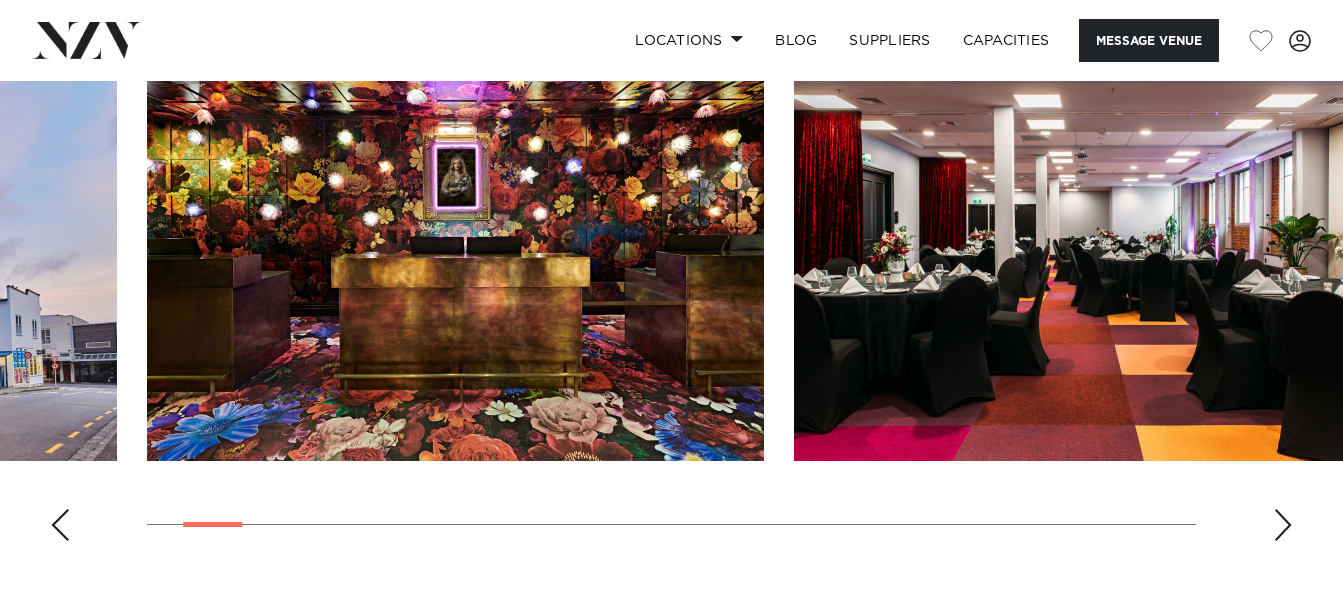 click at bounding box center [671, 282] 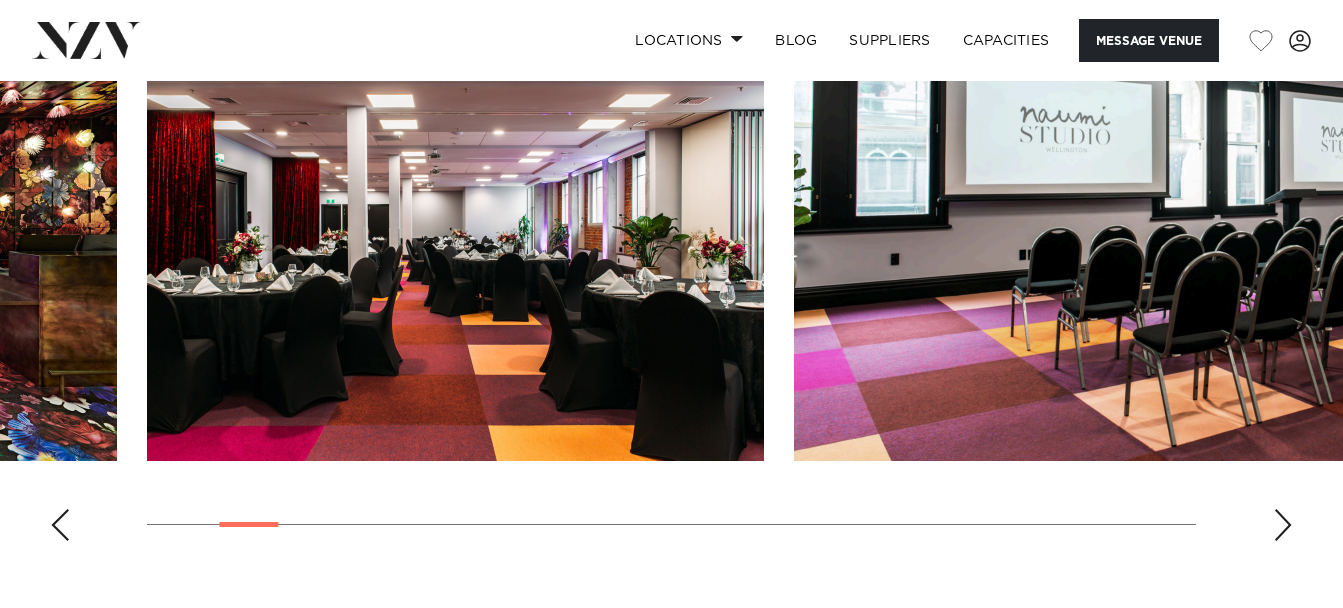 click at bounding box center [1283, 525] 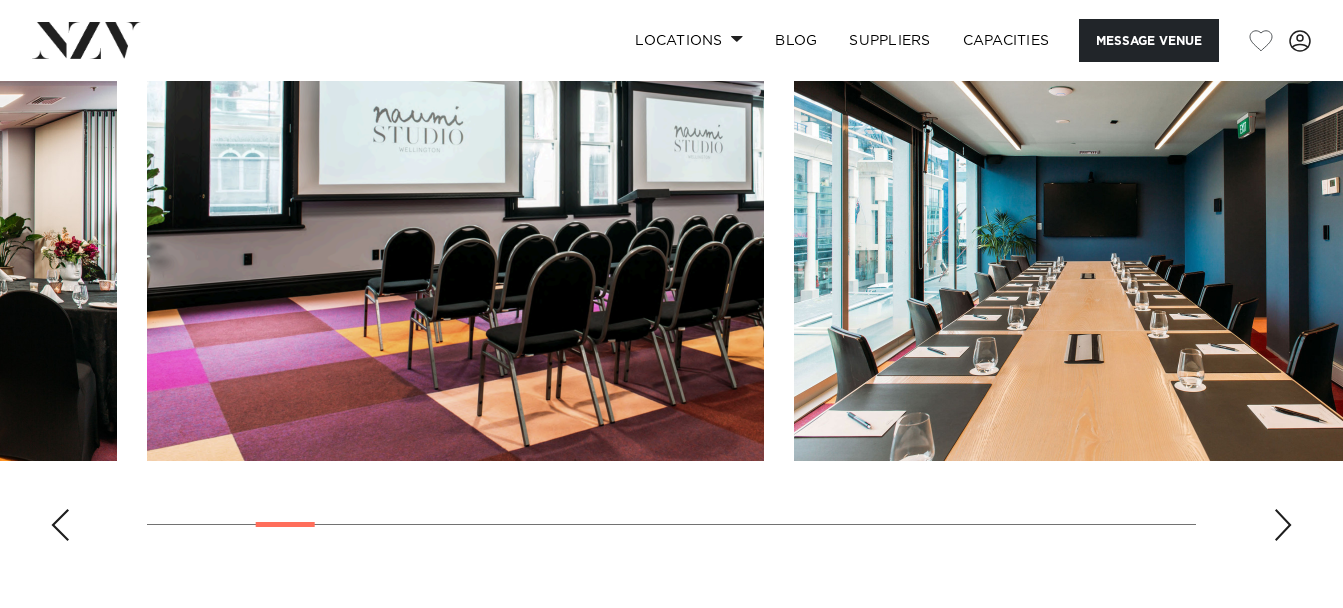click at bounding box center [1283, 525] 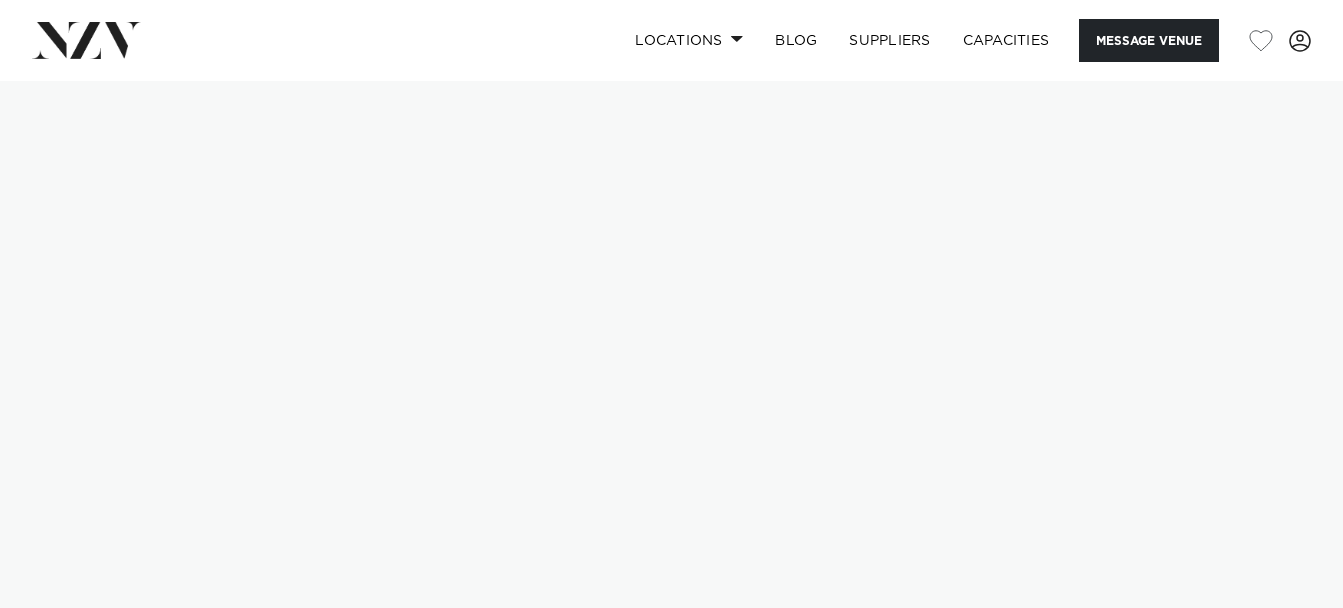 scroll, scrollTop: 135, scrollLeft: 0, axis: vertical 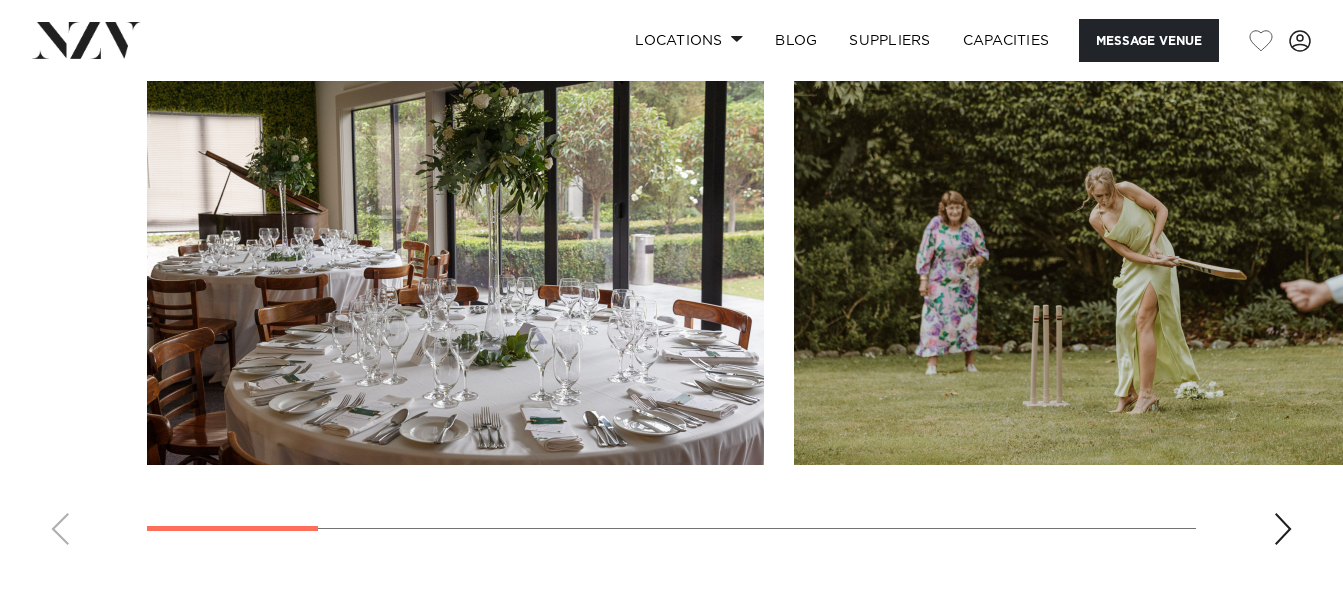 click at bounding box center [1283, 529] 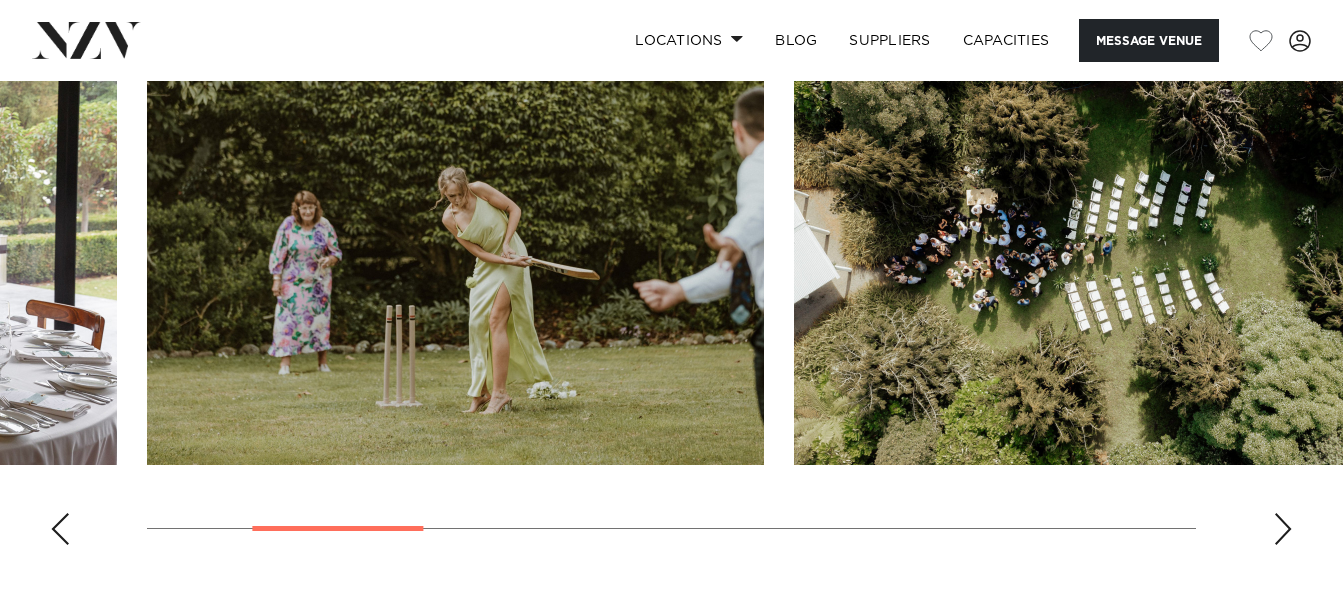 click at bounding box center [1283, 529] 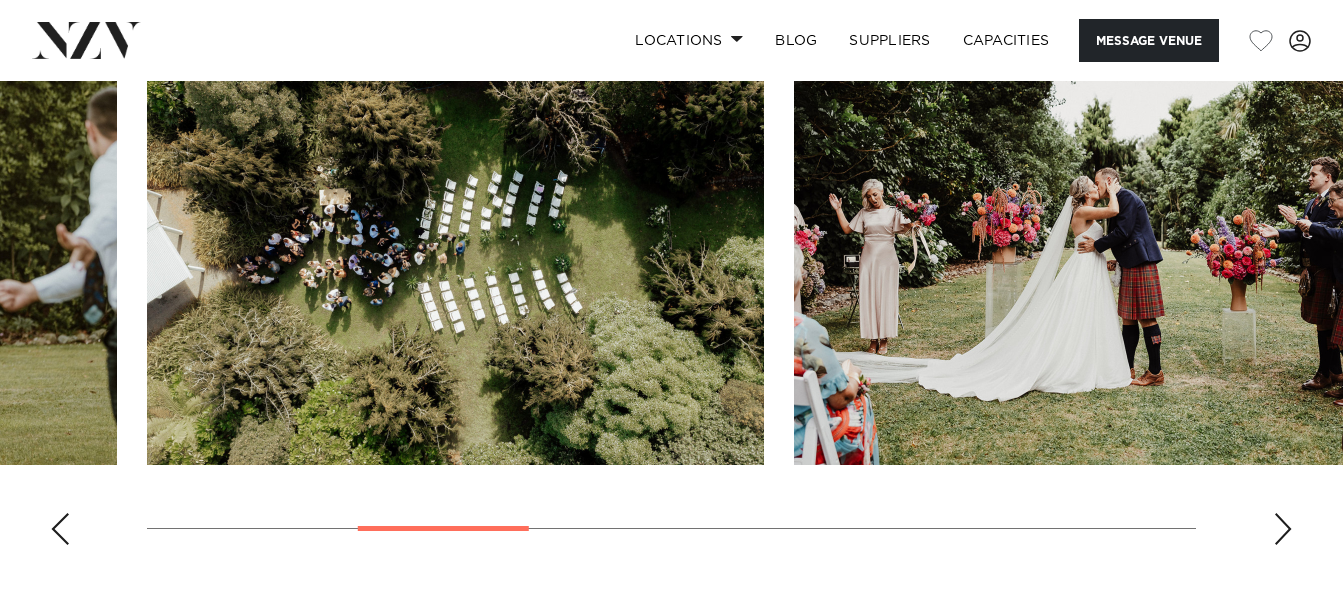 click at bounding box center [1283, 529] 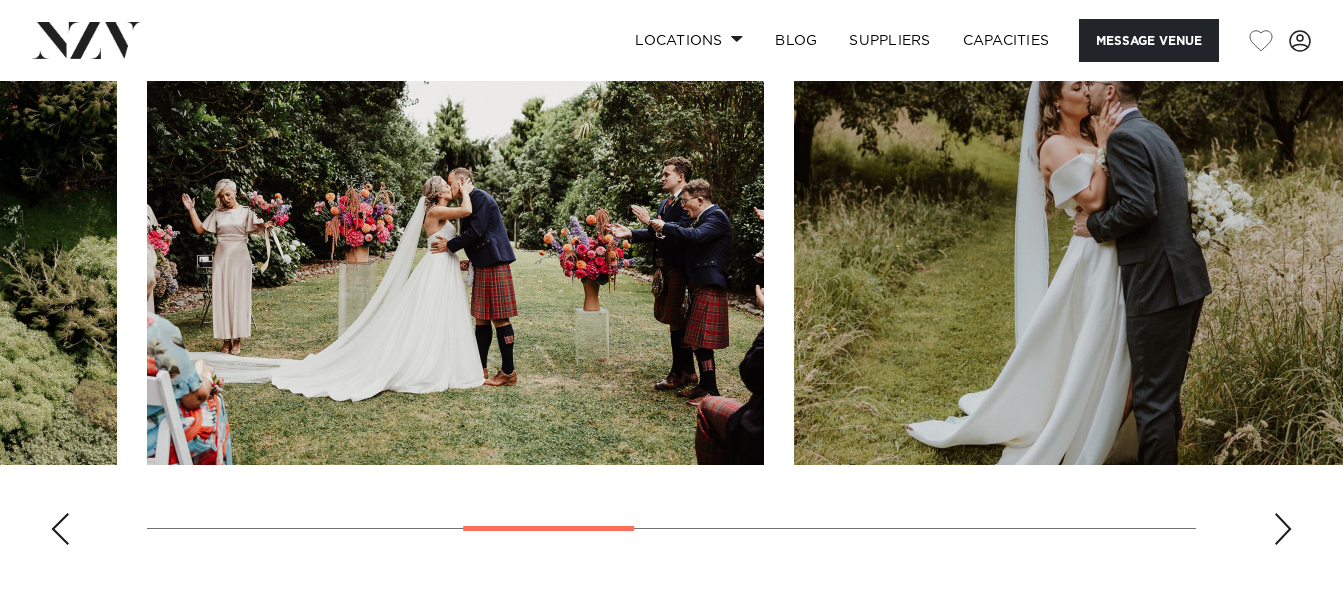 click at bounding box center (1283, 529) 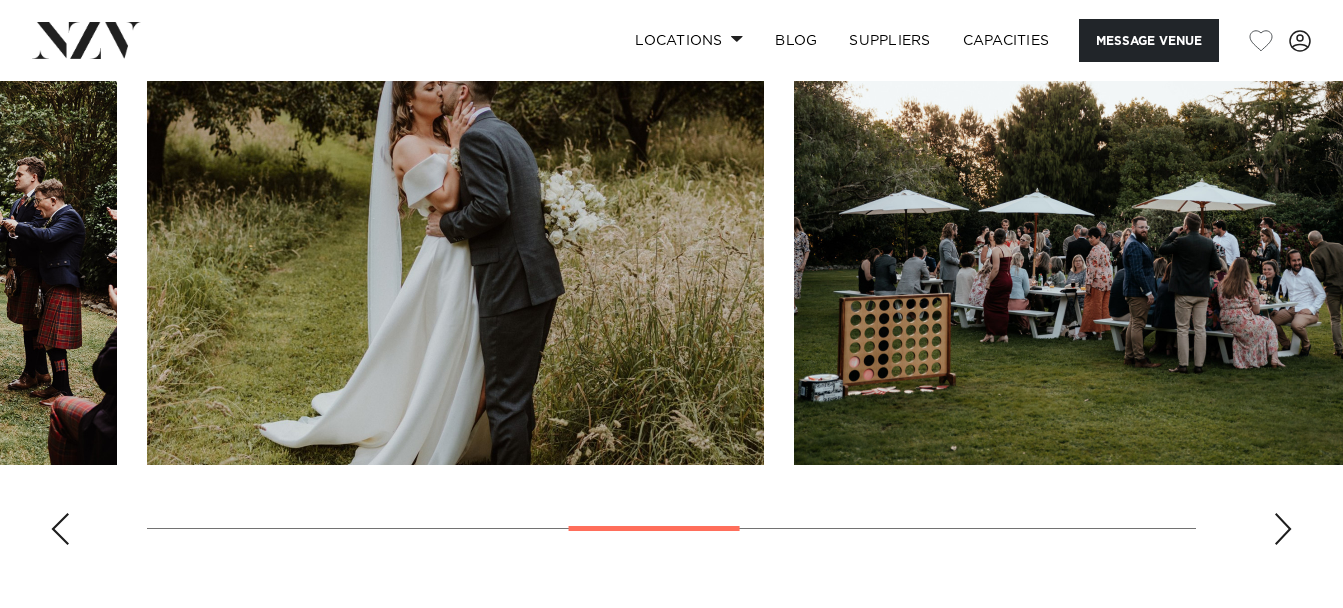 click at bounding box center (1283, 529) 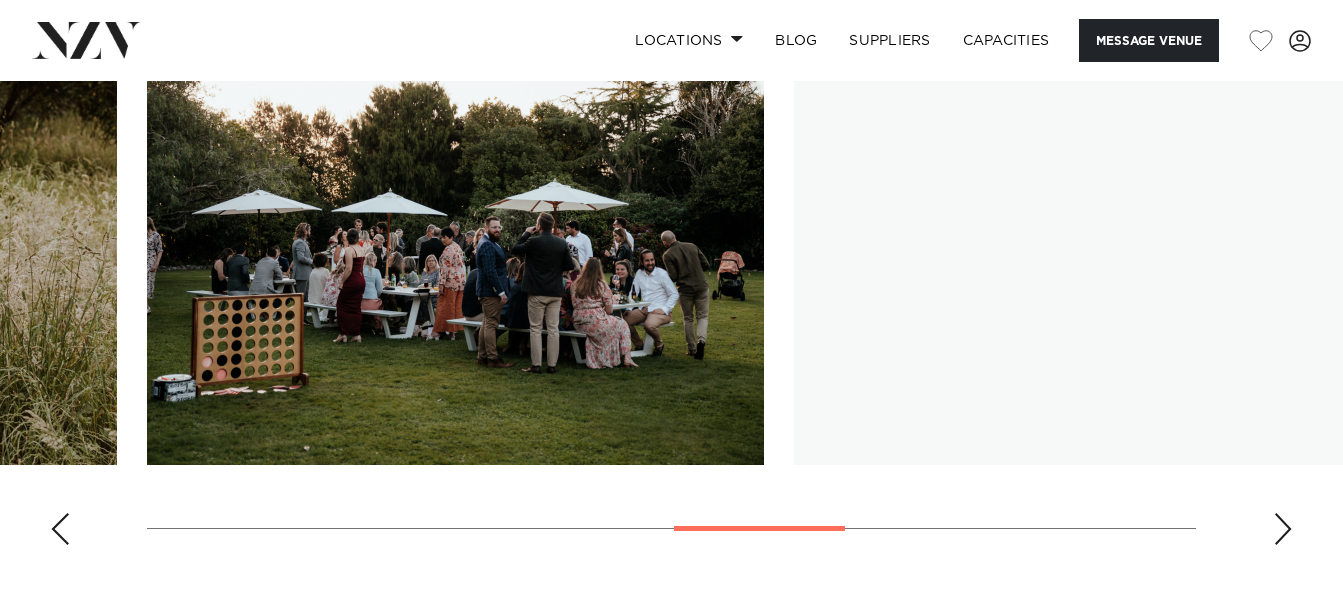 click at bounding box center (1283, 529) 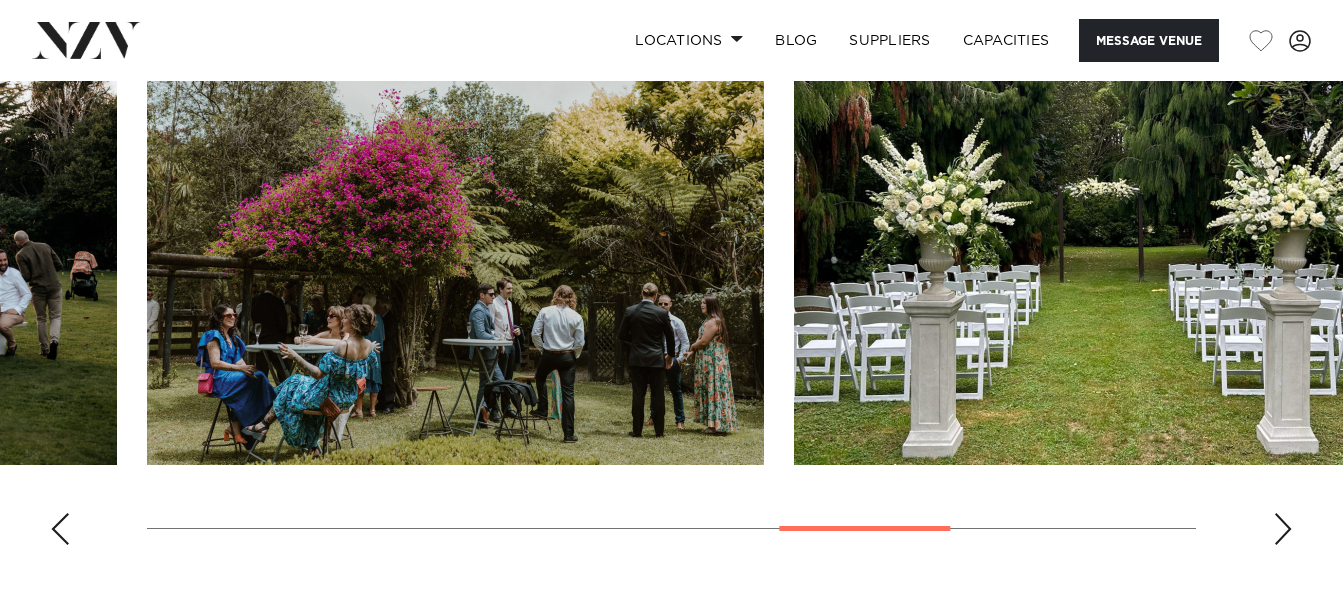 click at bounding box center [1283, 529] 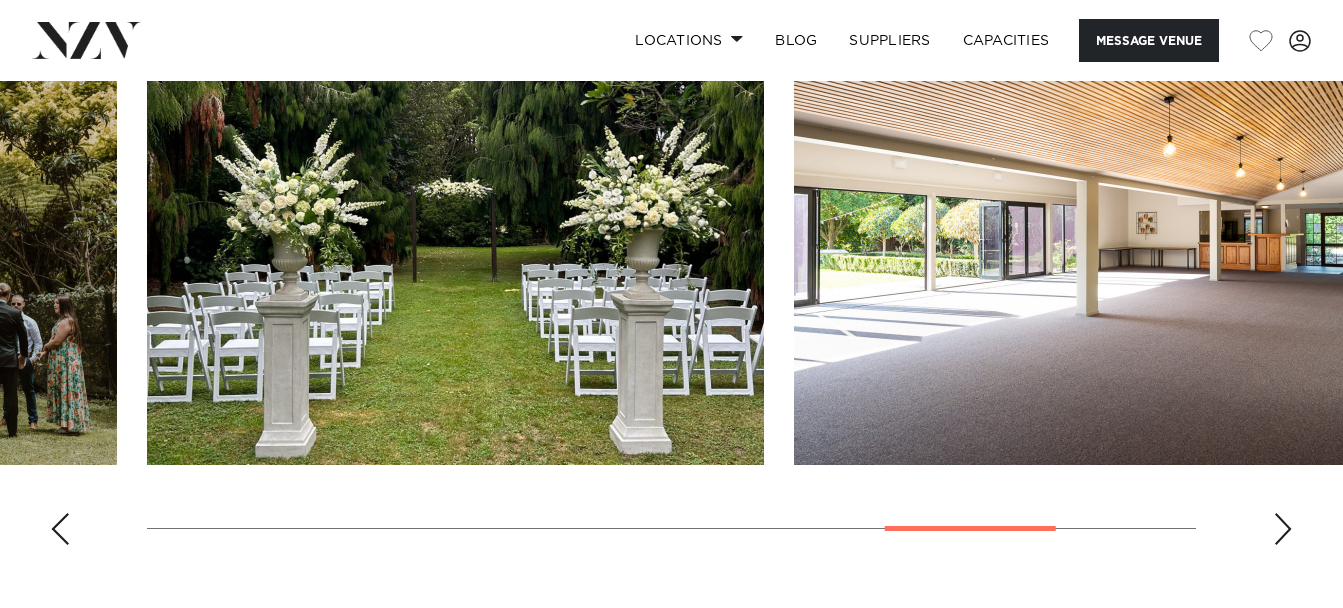 click at bounding box center (1283, 529) 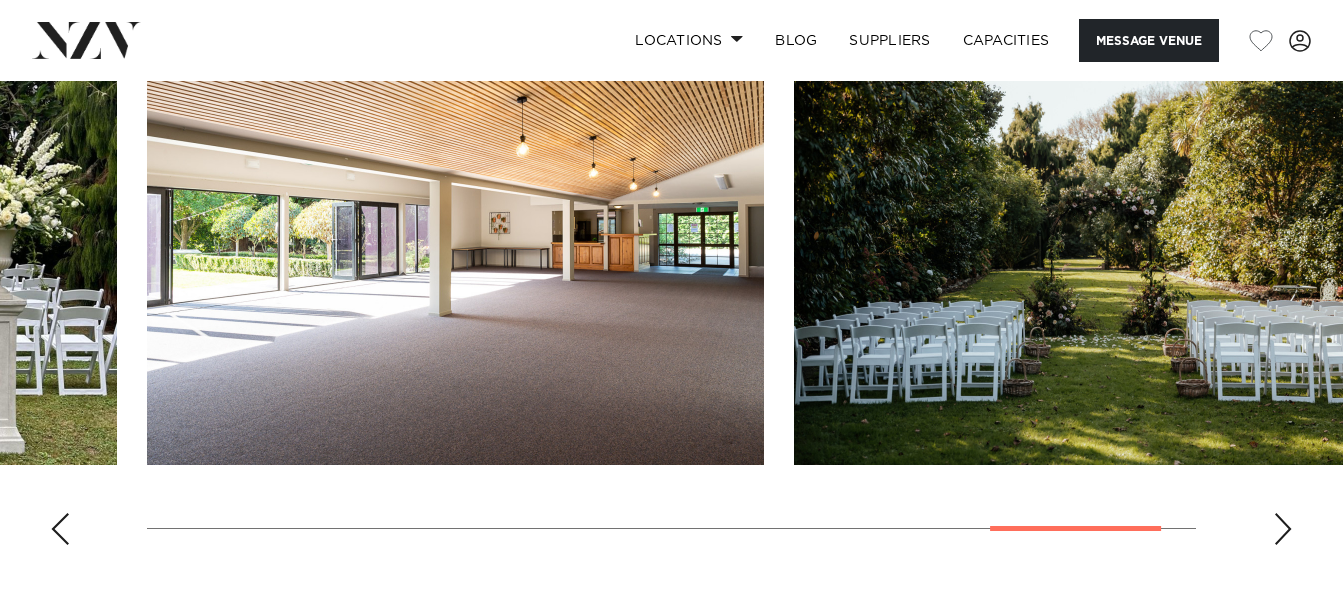 click at bounding box center [1283, 529] 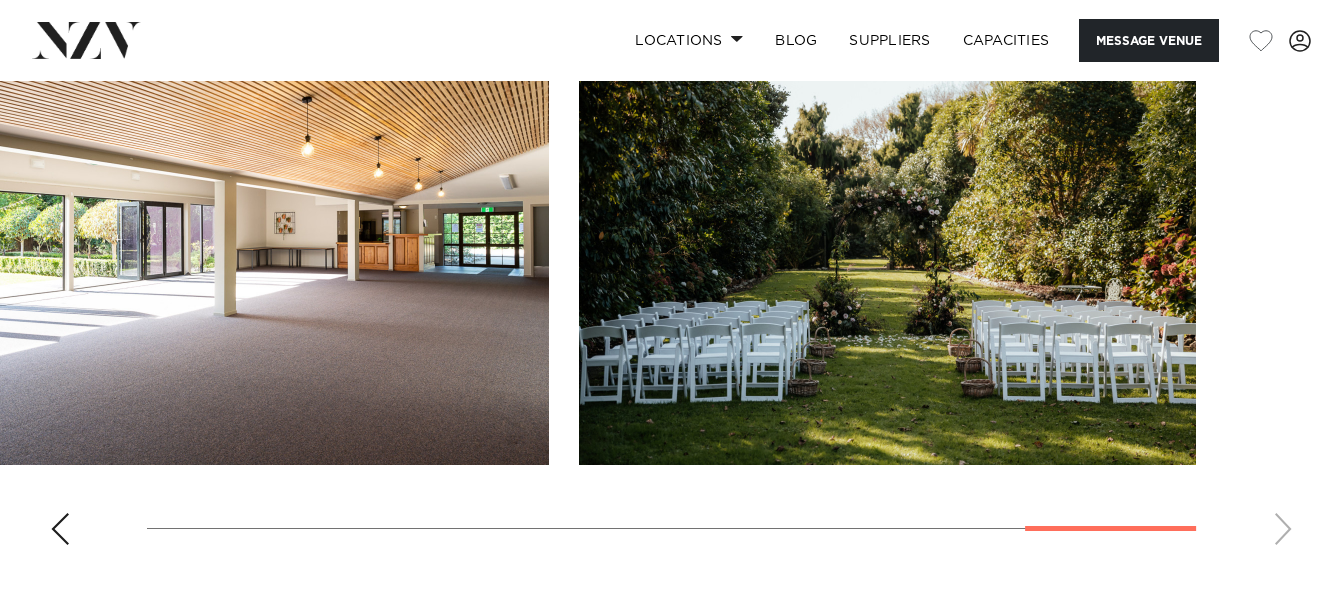 click at bounding box center [671, 286] 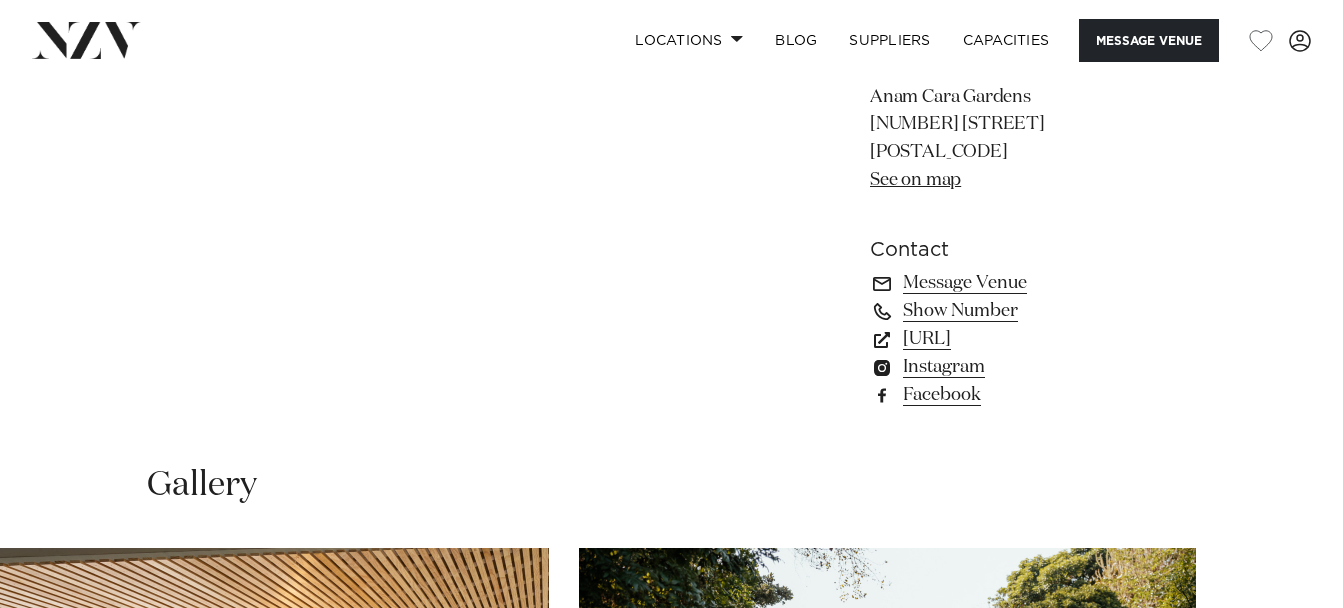 scroll, scrollTop: 1314, scrollLeft: 0, axis: vertical 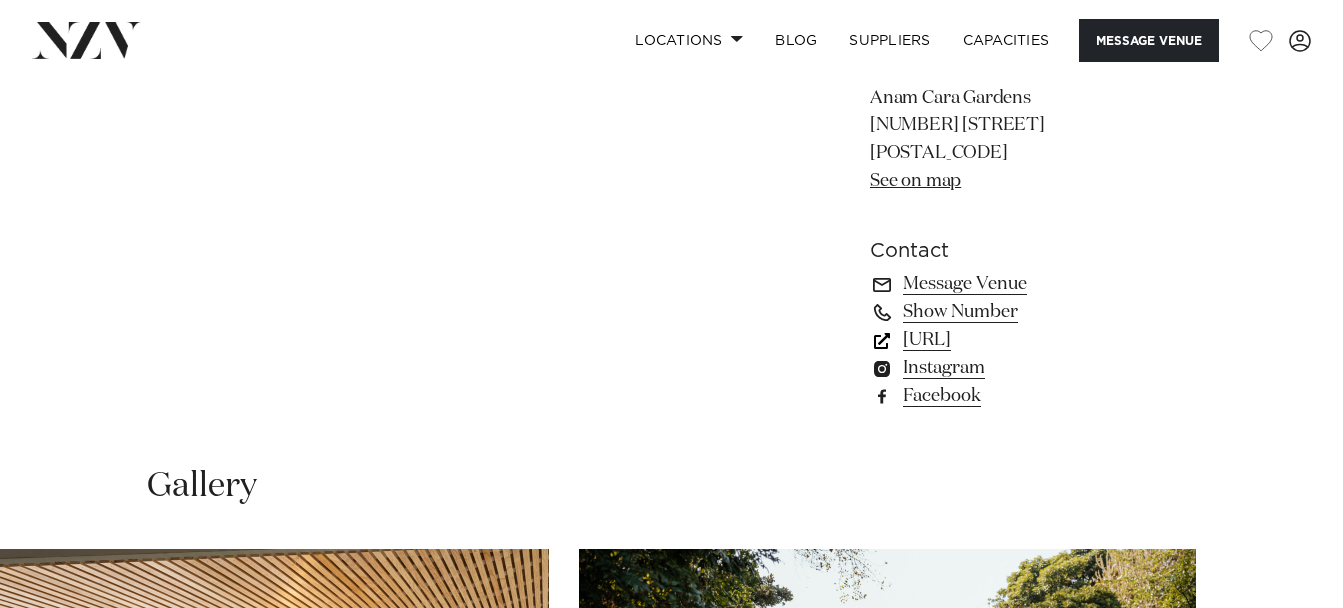 click on "[URL]" at bounding box center [1033, 340] 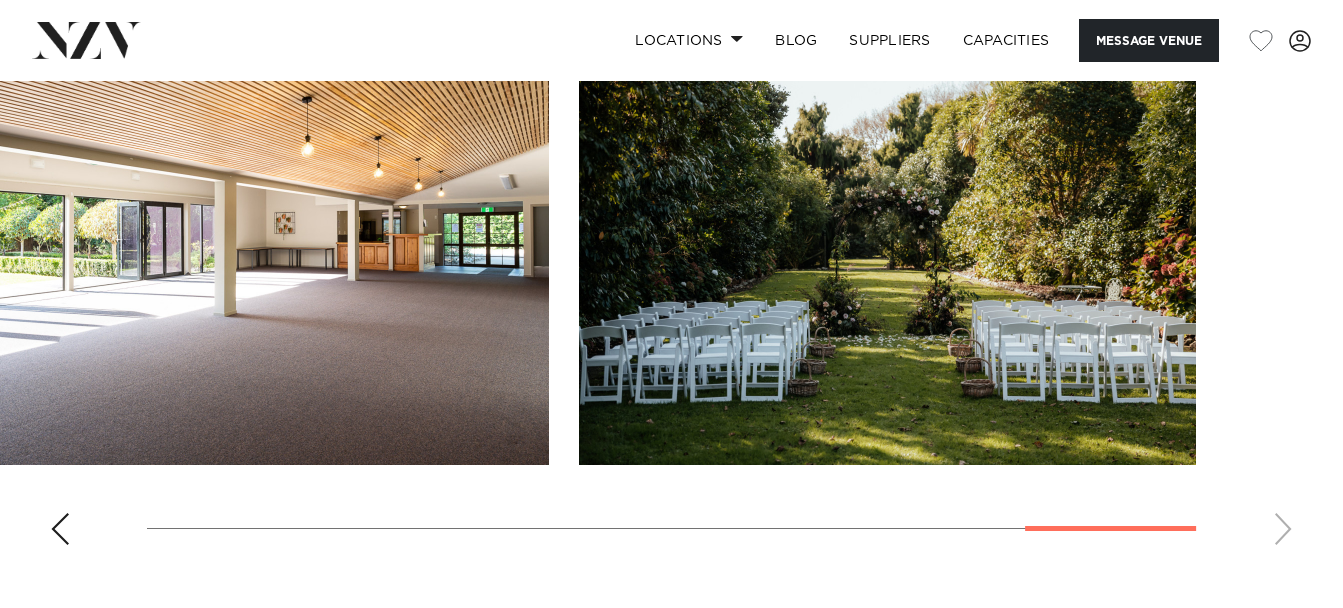 scroll, scrollTop: 1940, scrollLeft: 0, axis: vertical 